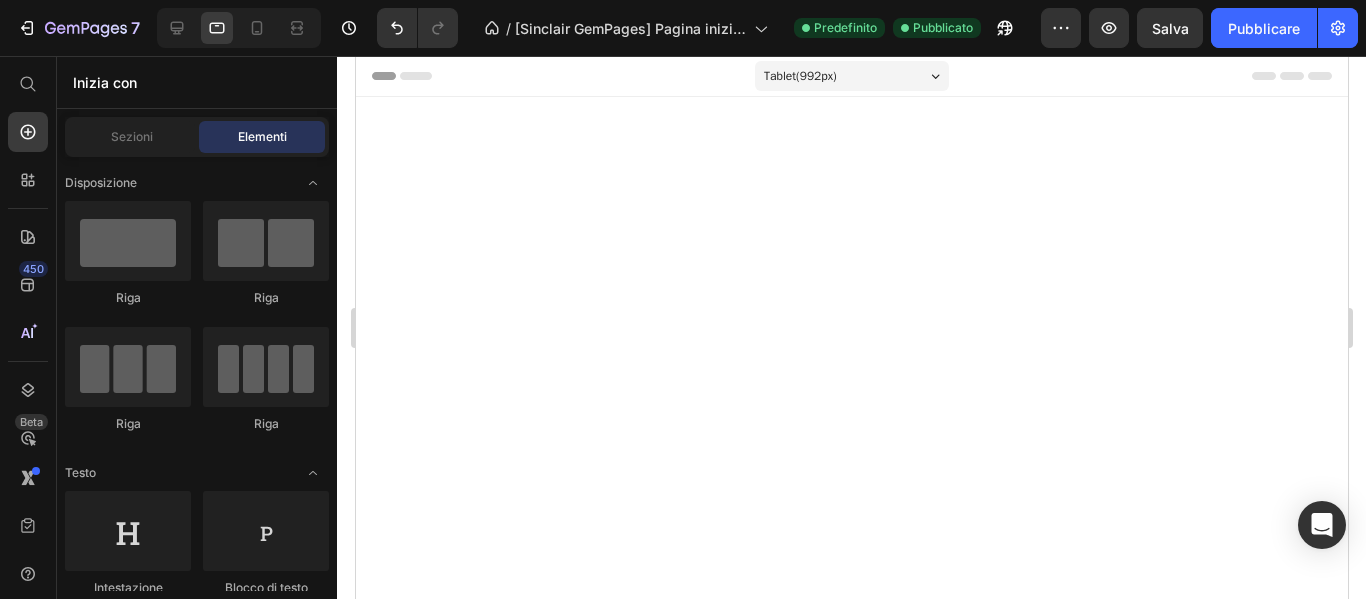 scroll, scrollTop: 5400, scrollLeft: 0, axis: vertical 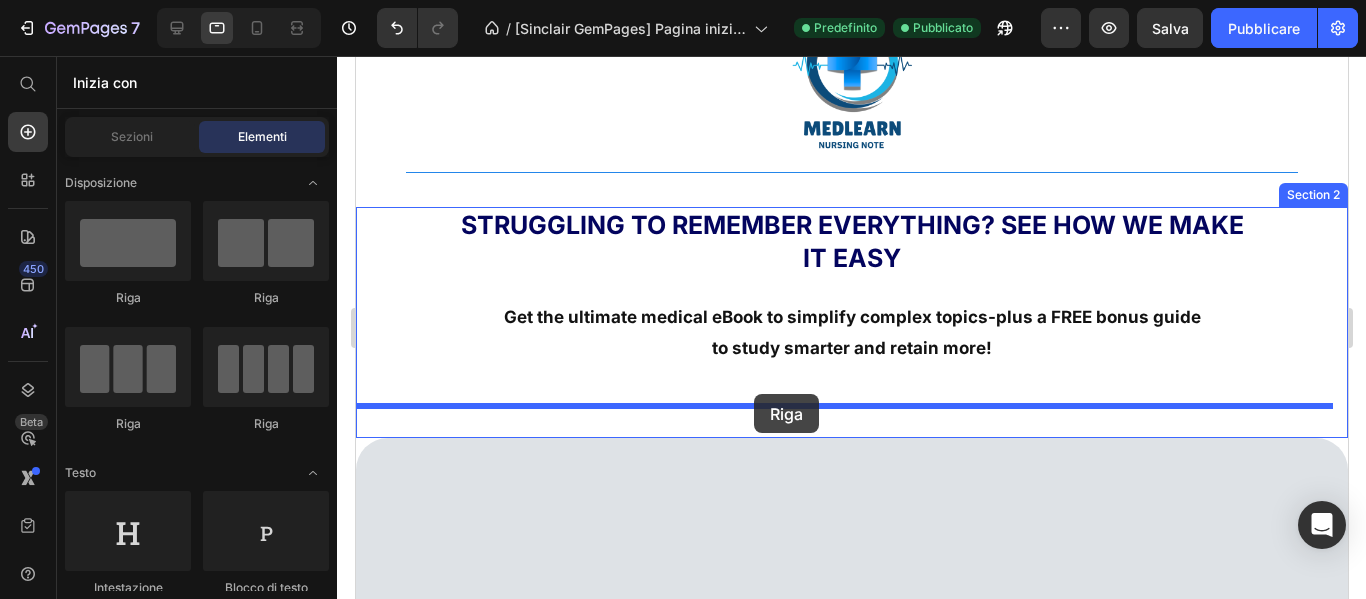 drag, startPoint x: 563, startPoint y: 325, endPoint x: 753, endPoint y: 394, distance: 202.14104 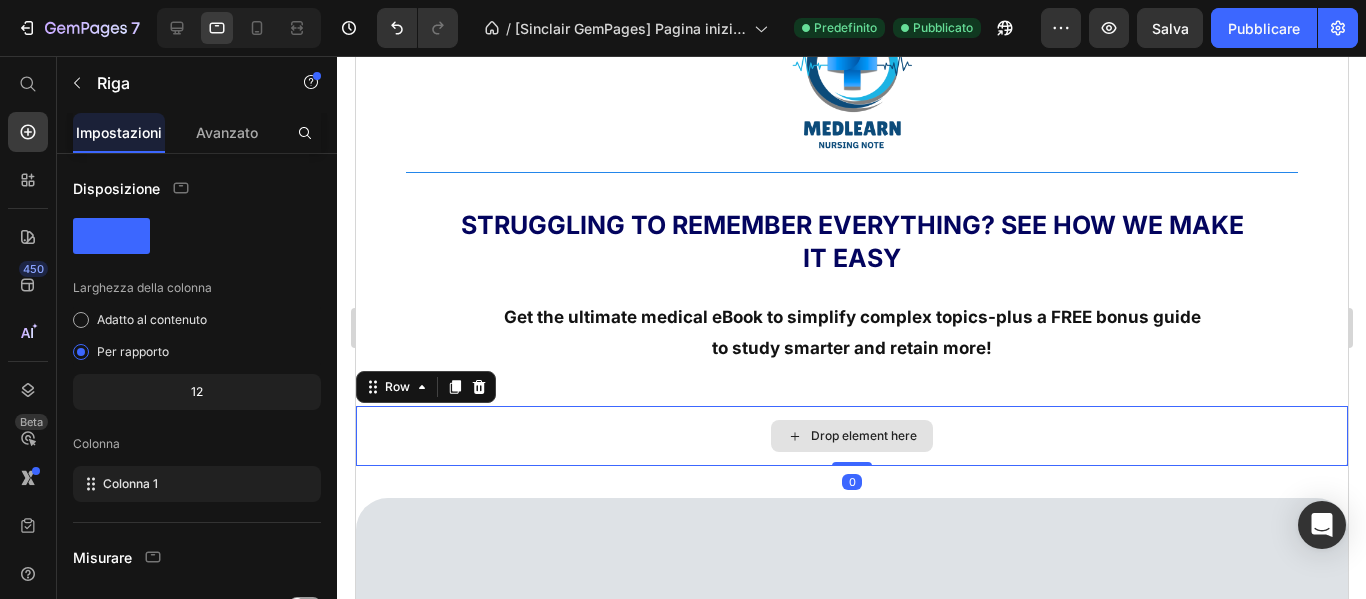click on "Drop element here" at bounding box center [851, 436] 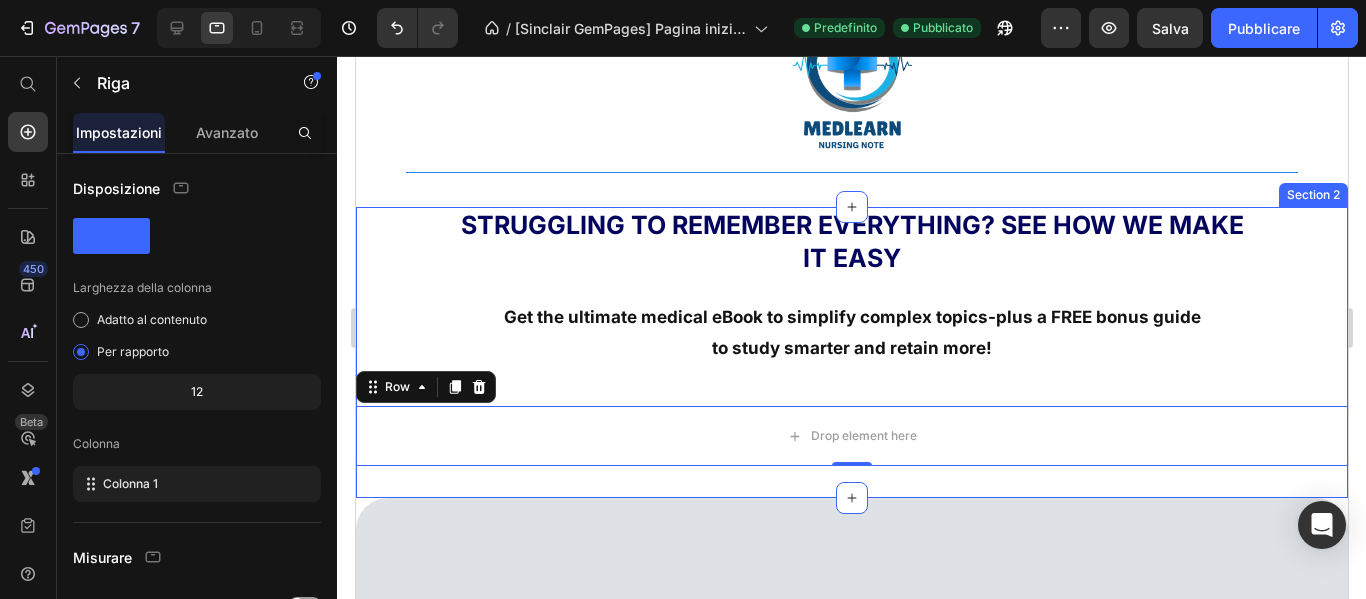 click on "Struggling to Remember Everything? See How We Make It Easy Heading Get the ultimate medical eBook to simplify complex topics-plus a FREE bonus guide to study smarter and retain more! Text Block
Drop element here Row   0" at bounding box center [851, 336] 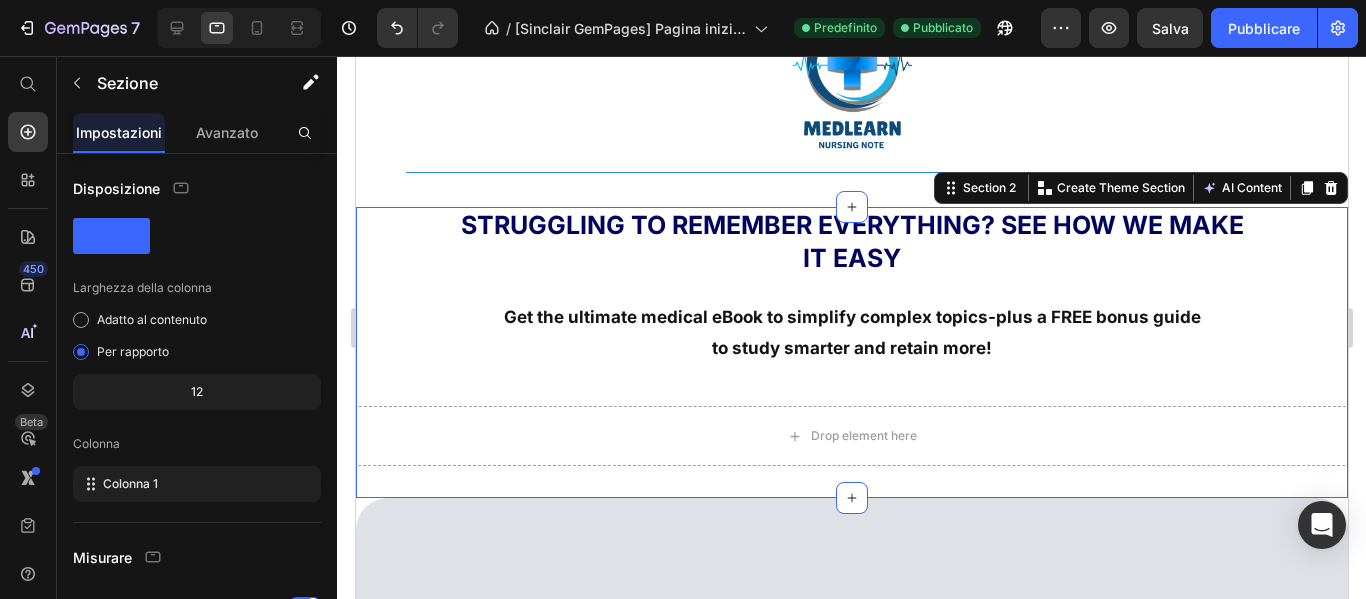 click on "Struggling to Remember Everything? See How We Make It Easy Heading Get the ultimate medical eBook to simplify complex topics-plus a FREE bonus guide to study smarter and retain more! Text Block
Drop element here Row" at bounding box center (851, 336) 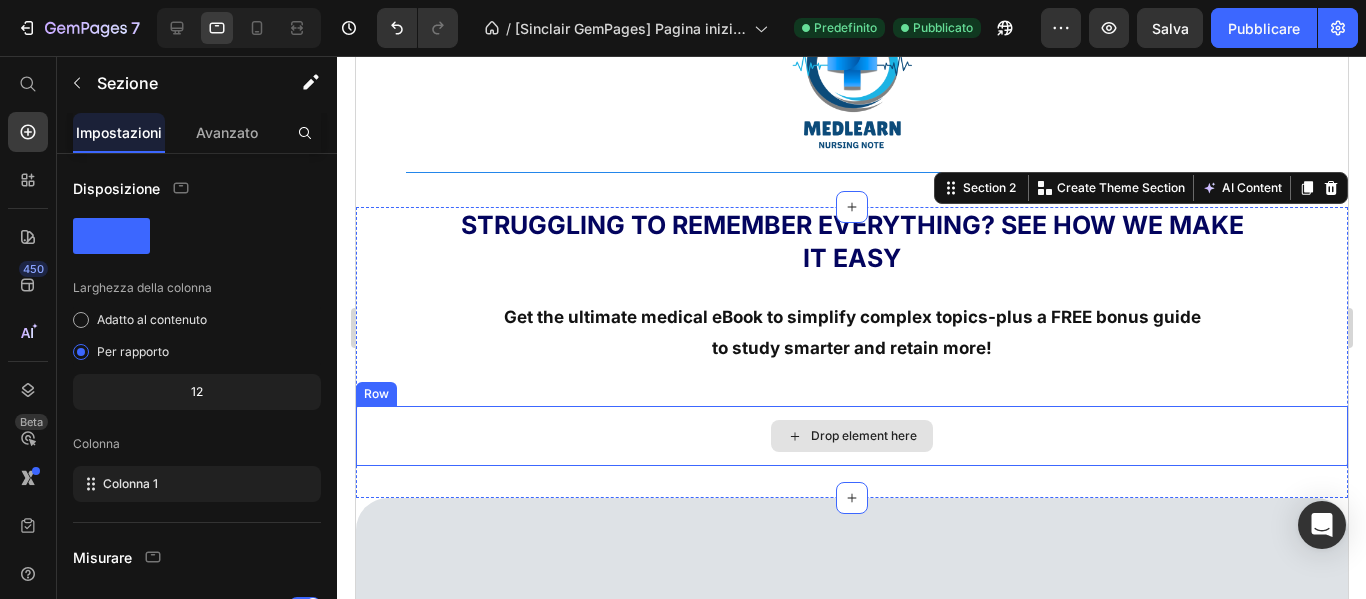 click on "Drop element here" at bounding box center (851, 436) 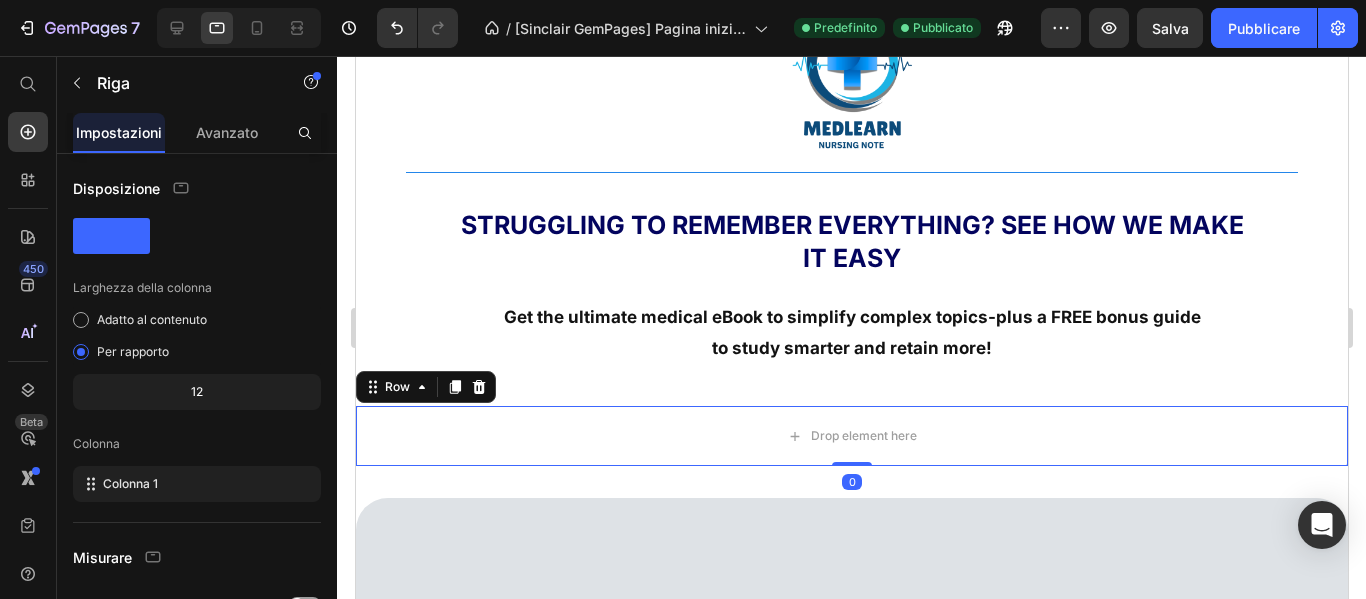 click 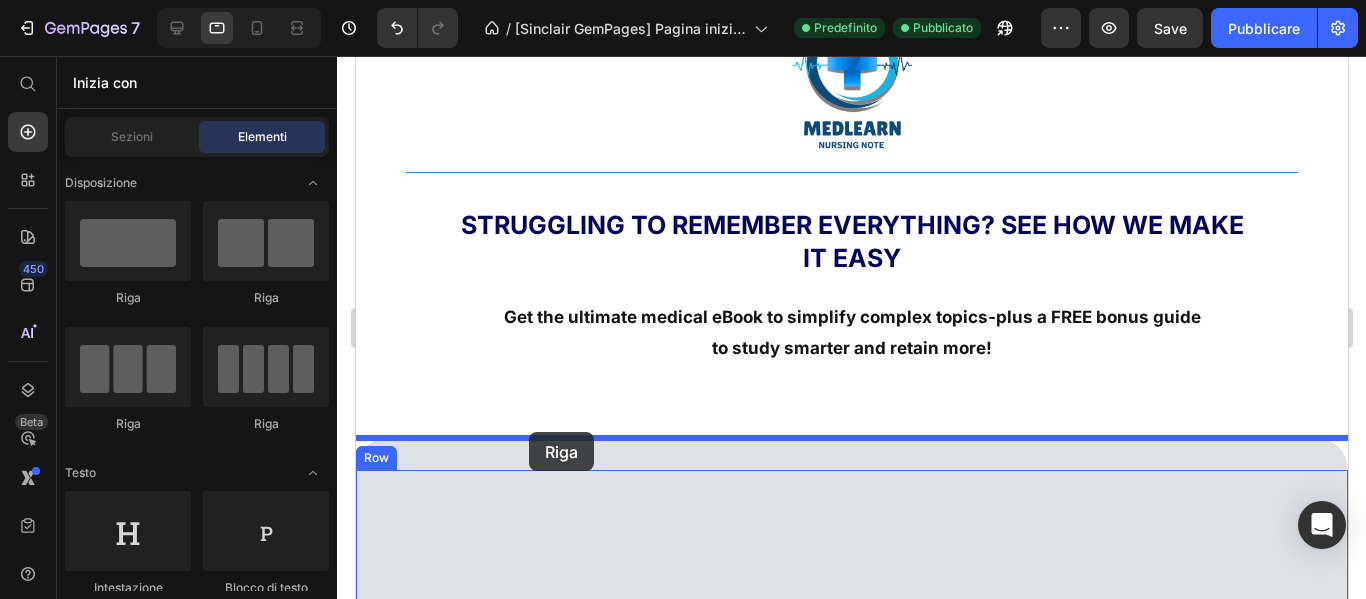 drag, startPoint x: 526, startPoint y: 472, endPoint x: 528, endPoint y: 432, distance: 40.04997 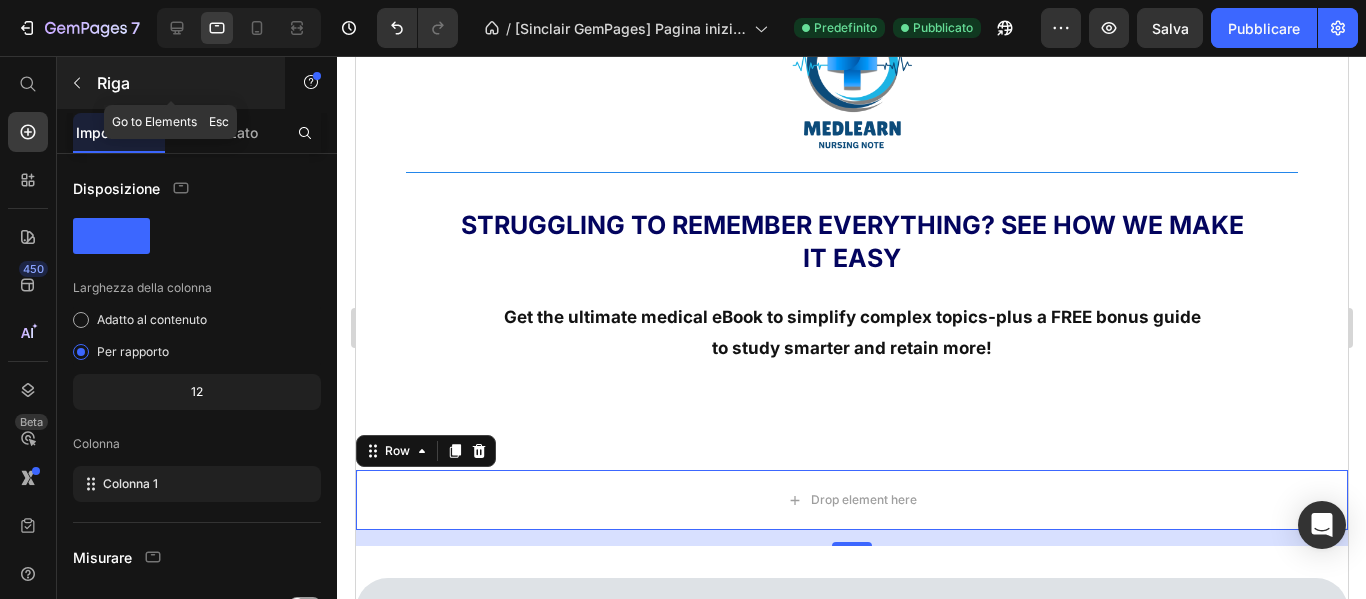 click 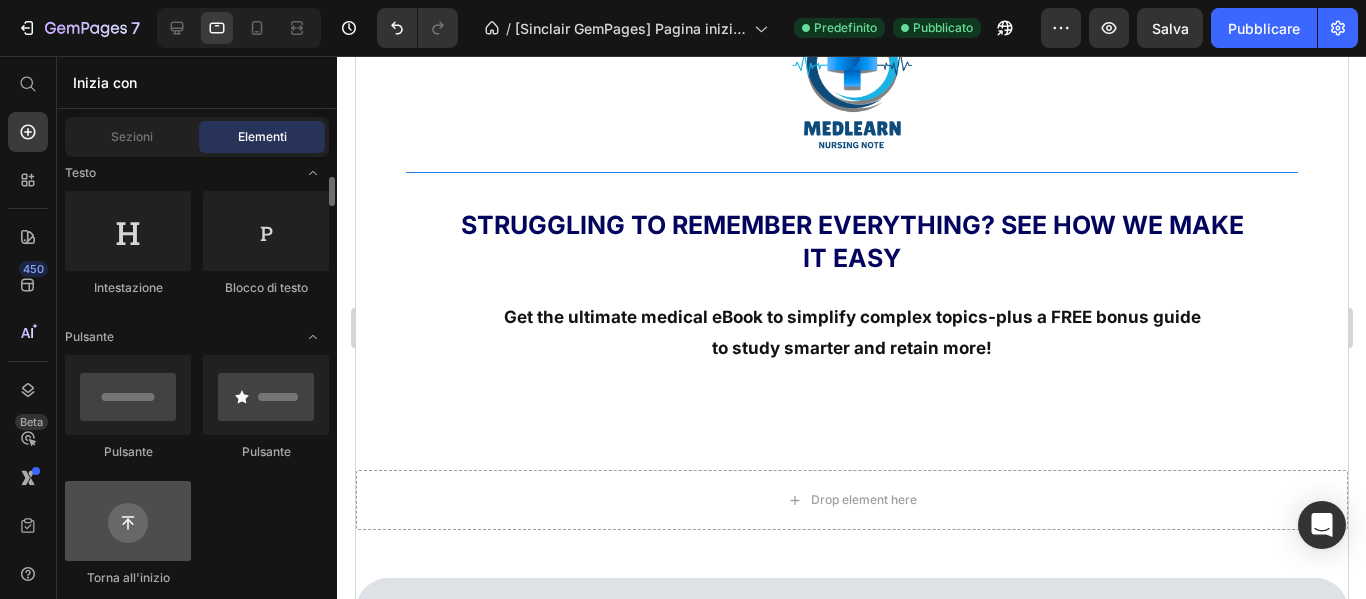 scroll, scrollTop: 500, scrollLeft: 0, axis: vertical 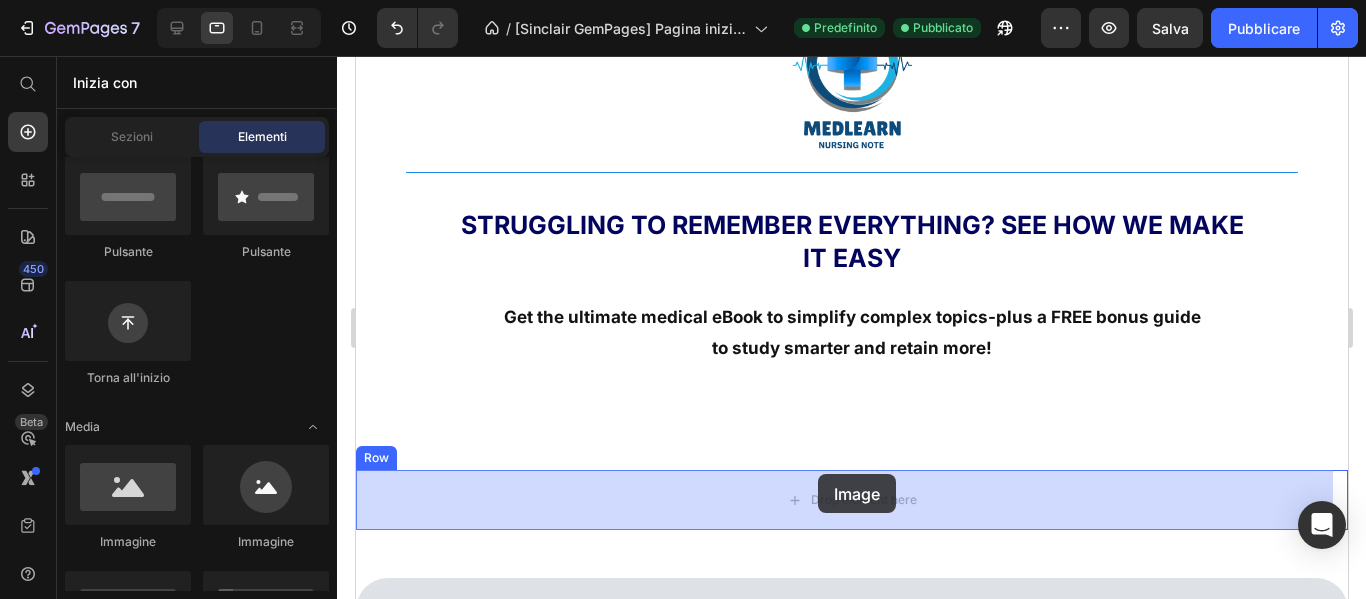 drag, startPoint x: 485, startPoint y: 492, endPoint x: 817, endPoint y: 474, distance: 332.48758 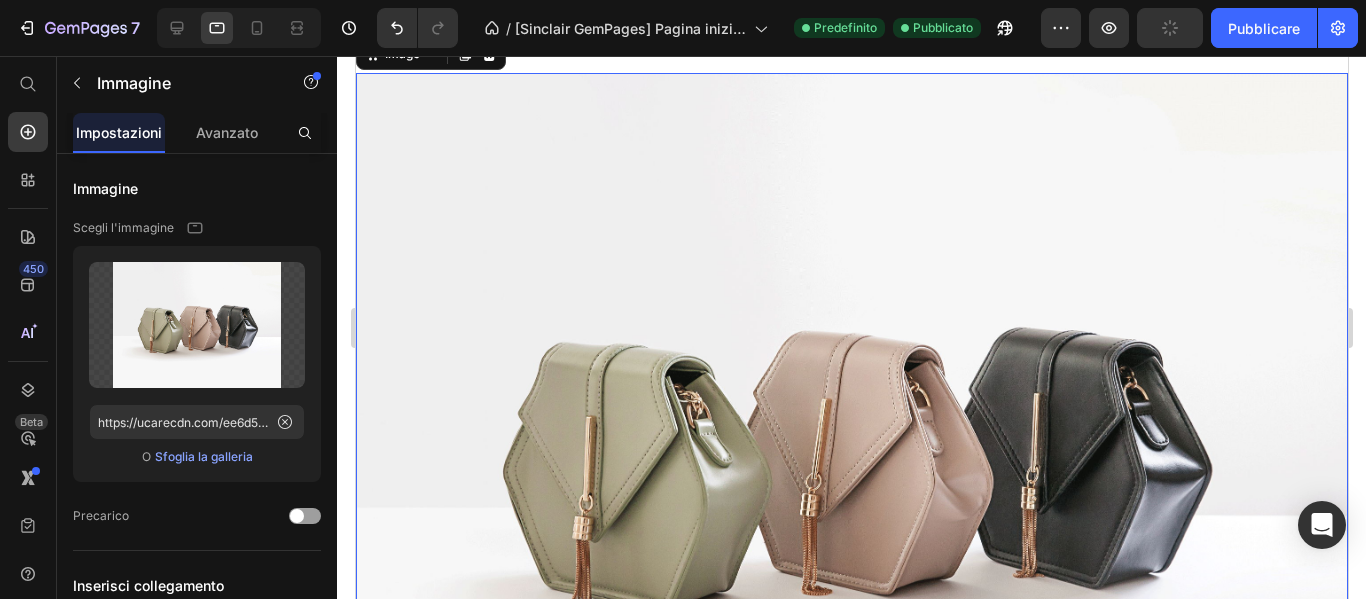 scroll, scrollTop: 766, scrollLeft: 0, axis: vertical 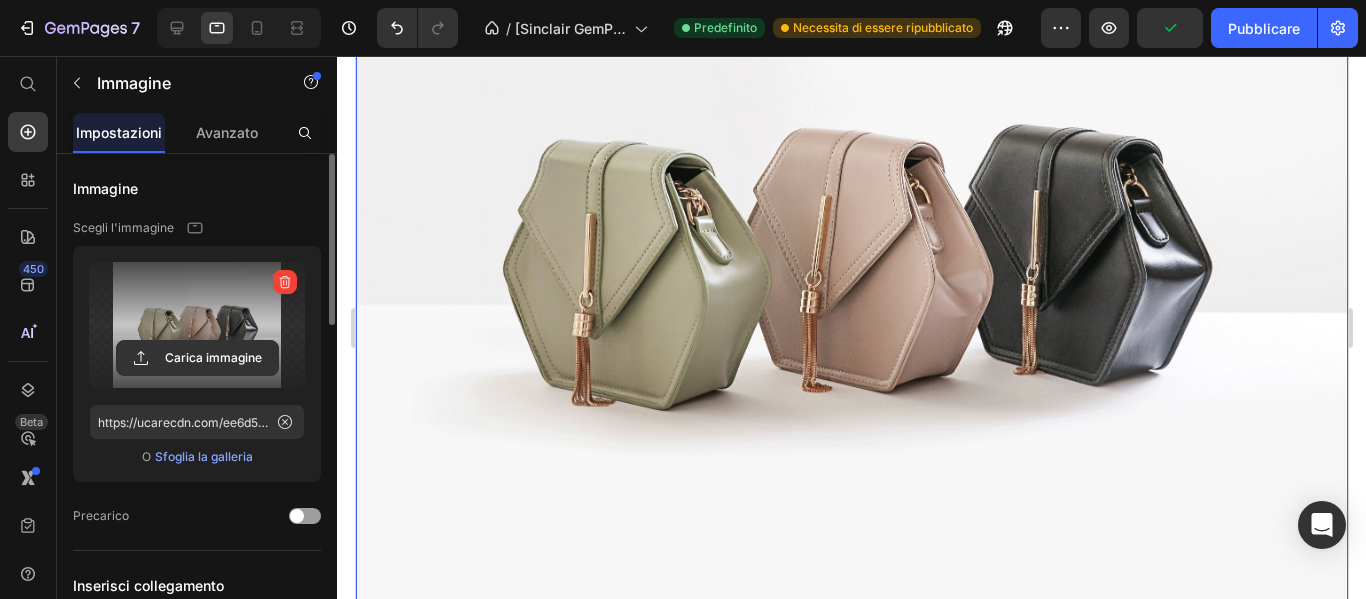 click at bounding box center (197, 325) 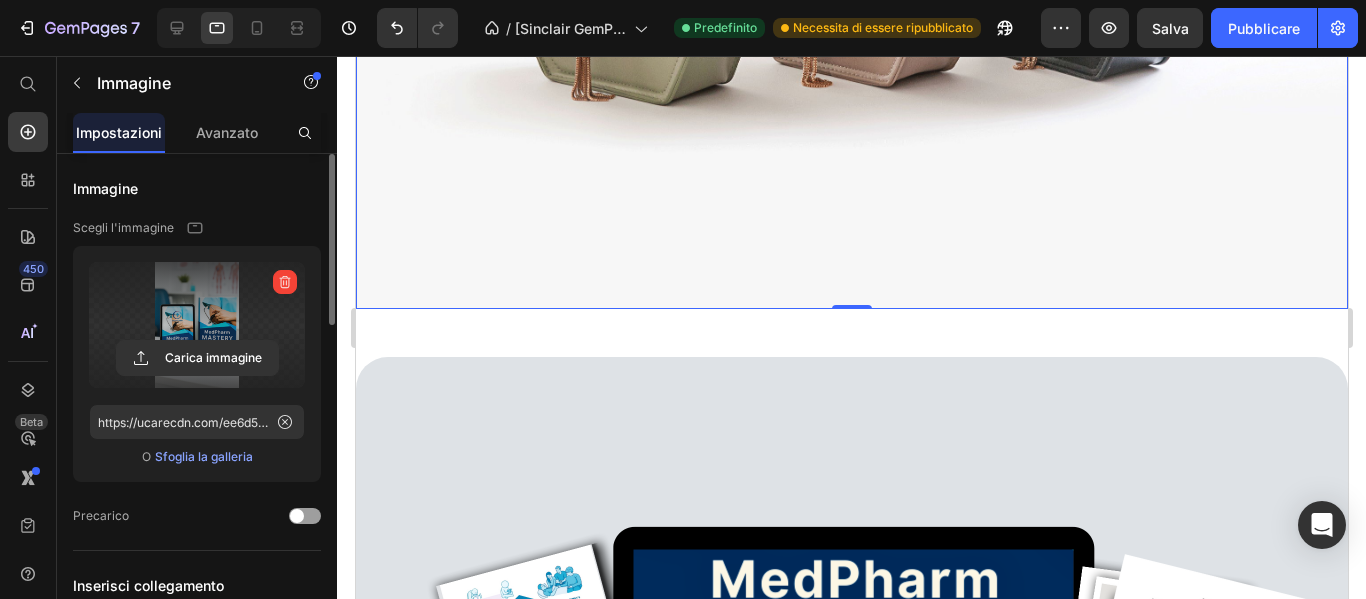 scroll, scrollTop: 1066, scrollLeft: 0, axis: vertical 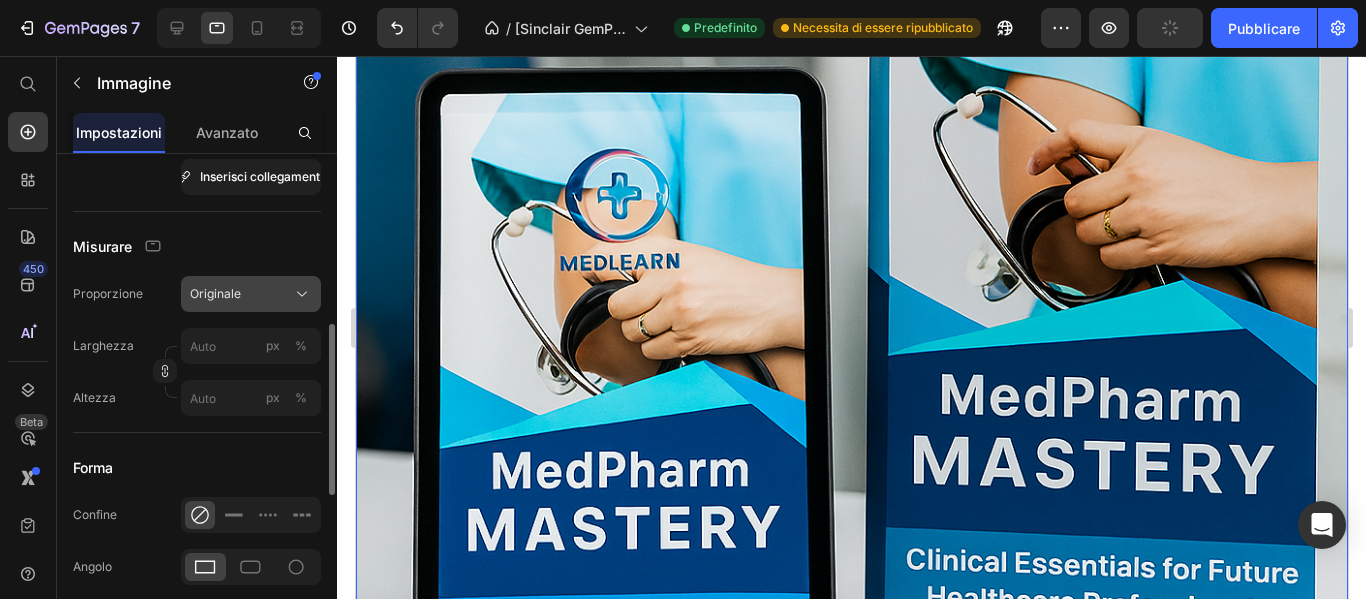click on "Originale" 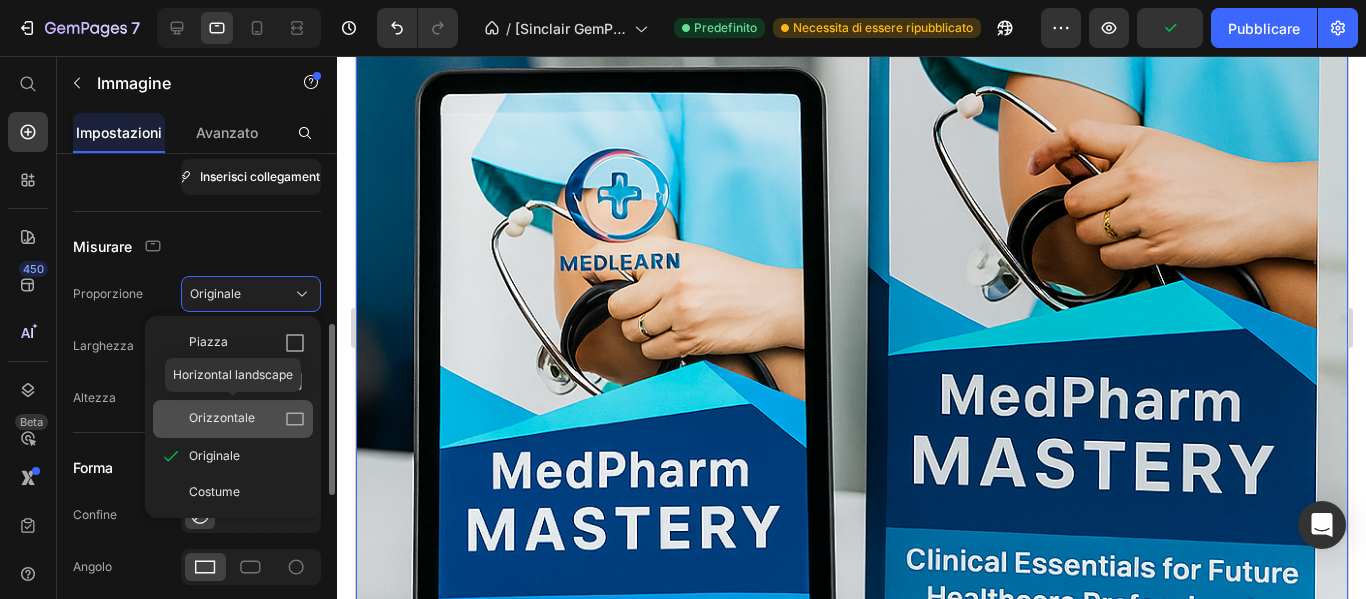 click on "Orizzontale" at bounding box center [247, 419] 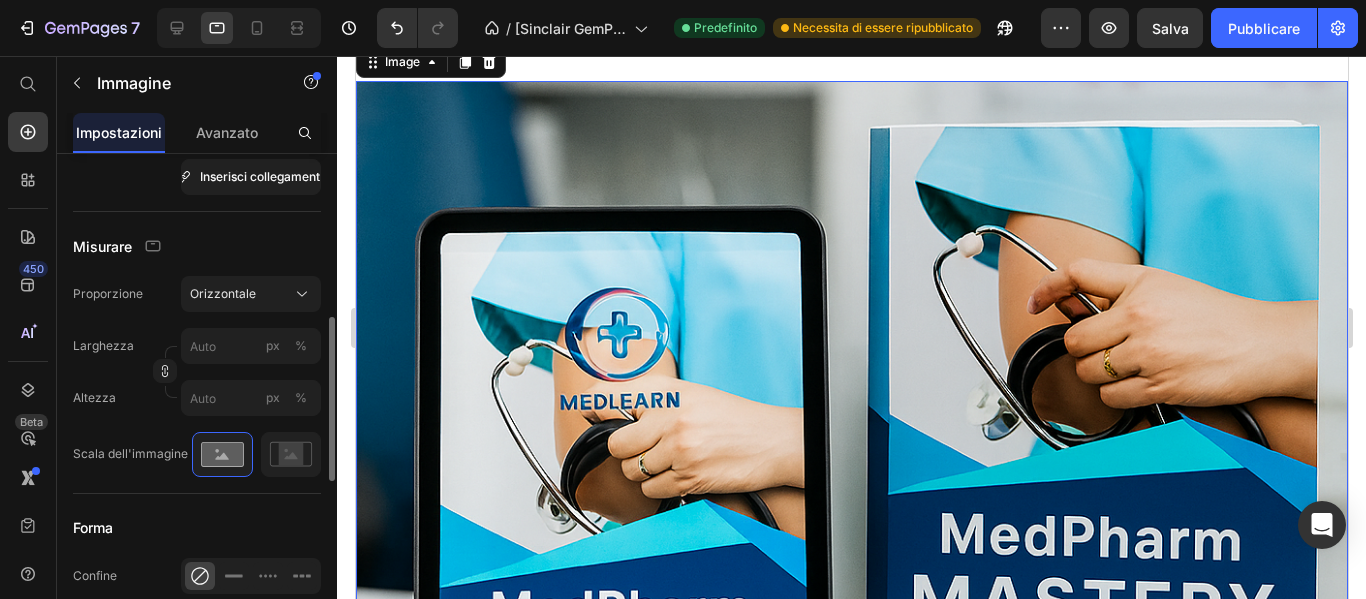 scroll, scrollTop: 566, scrollLeft: 0, axis: vertical 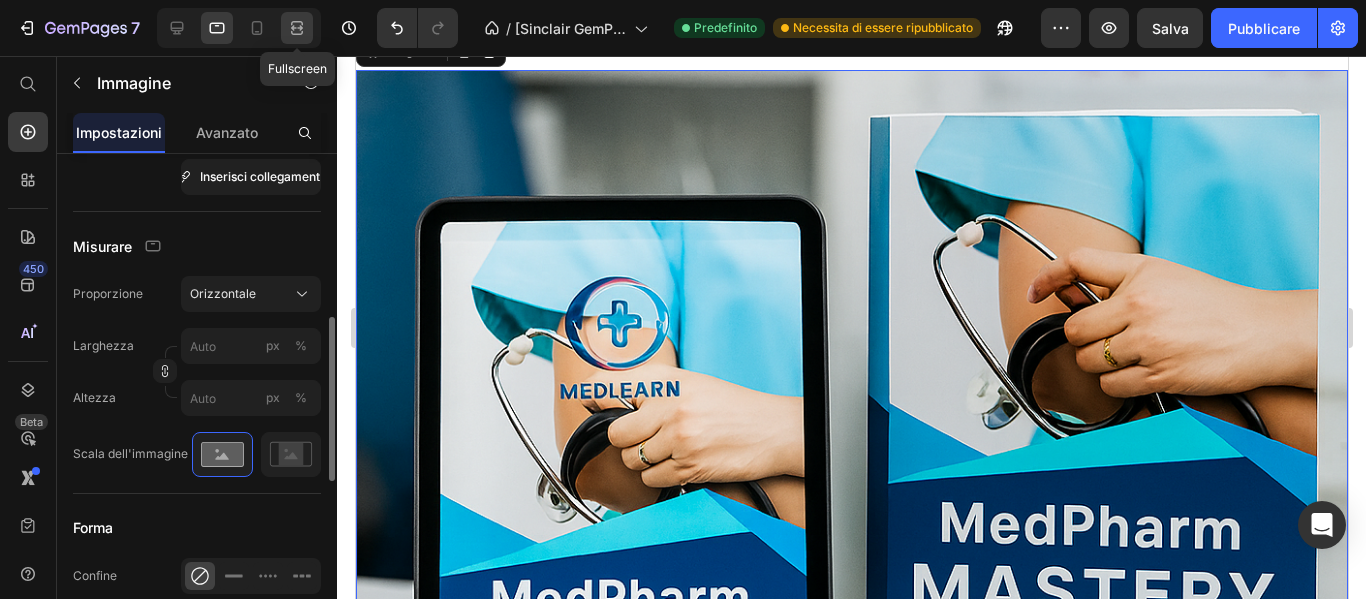 click 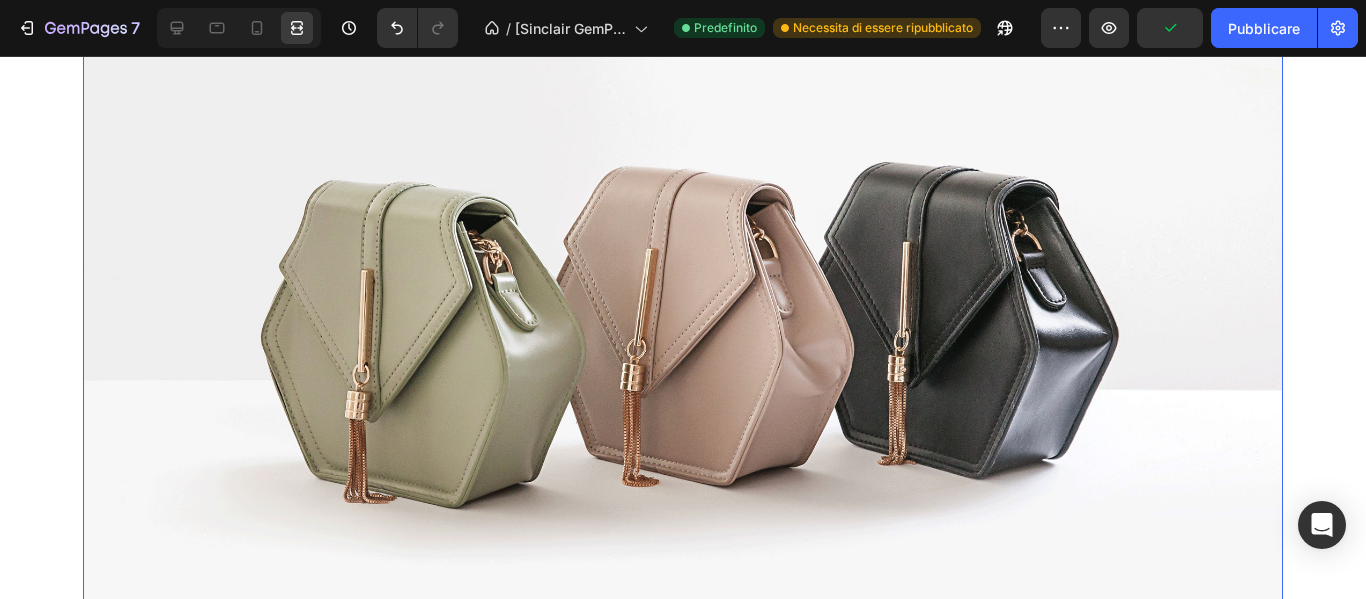 scroll, scrollTop: 900, scrollLeft: 0, axis: vertical 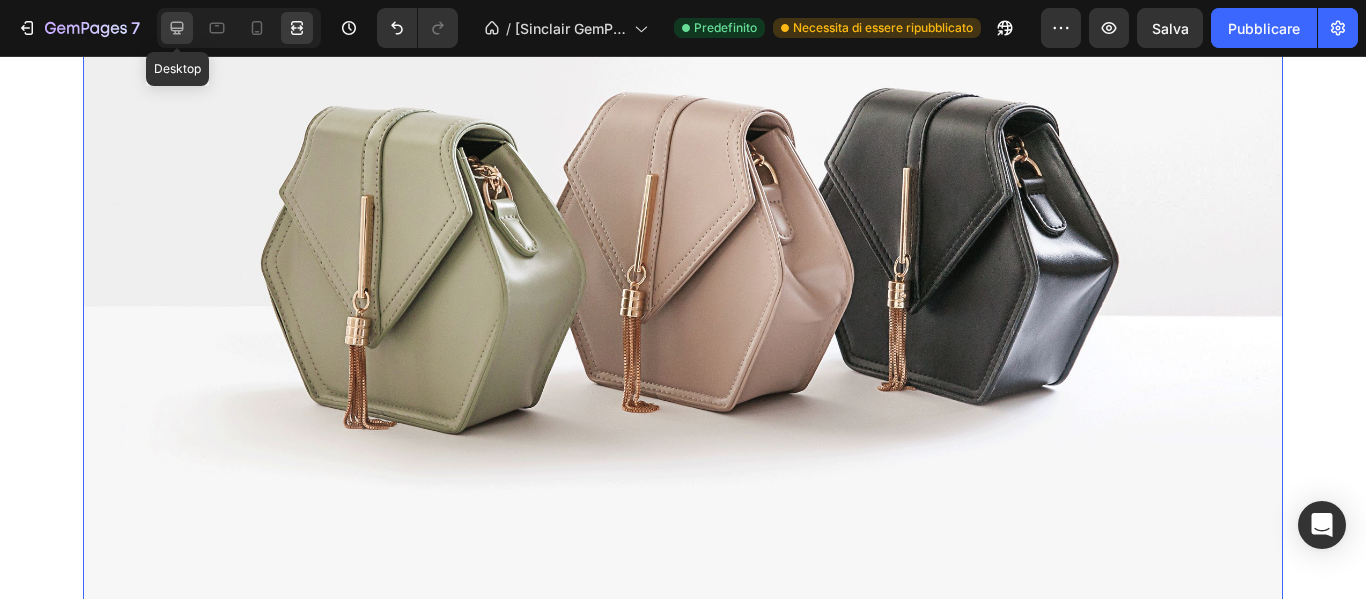 click 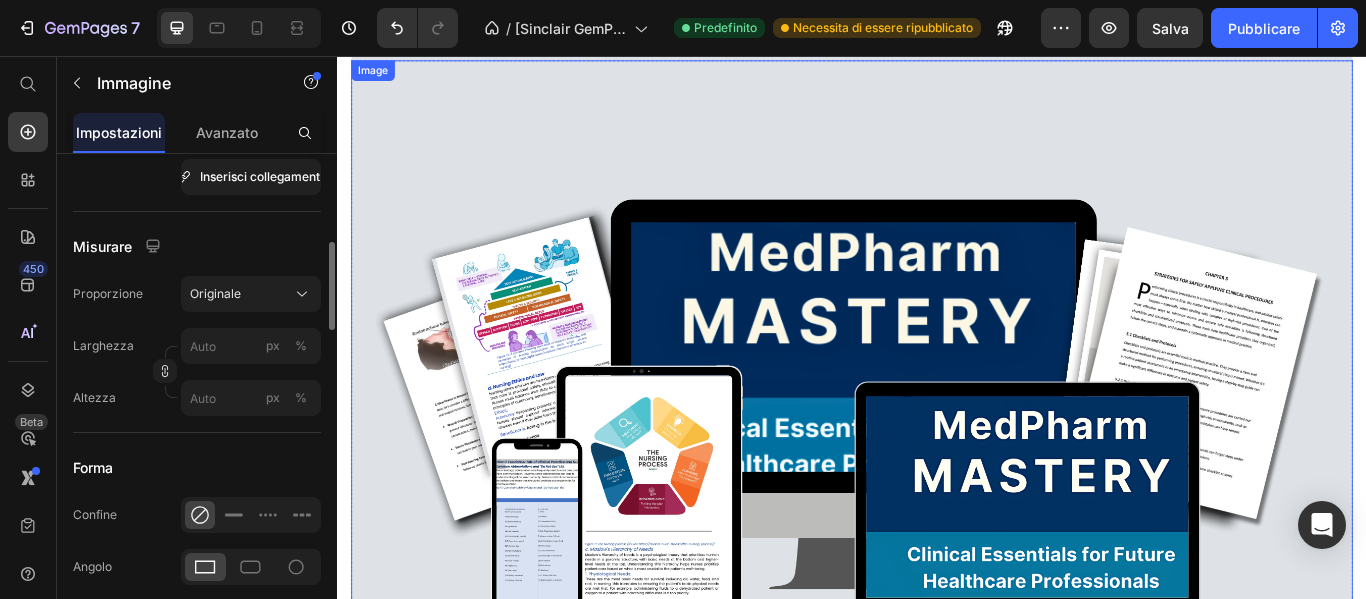 scroll, scrollTop: 1100, scrollLeft: 0, axis: vertical 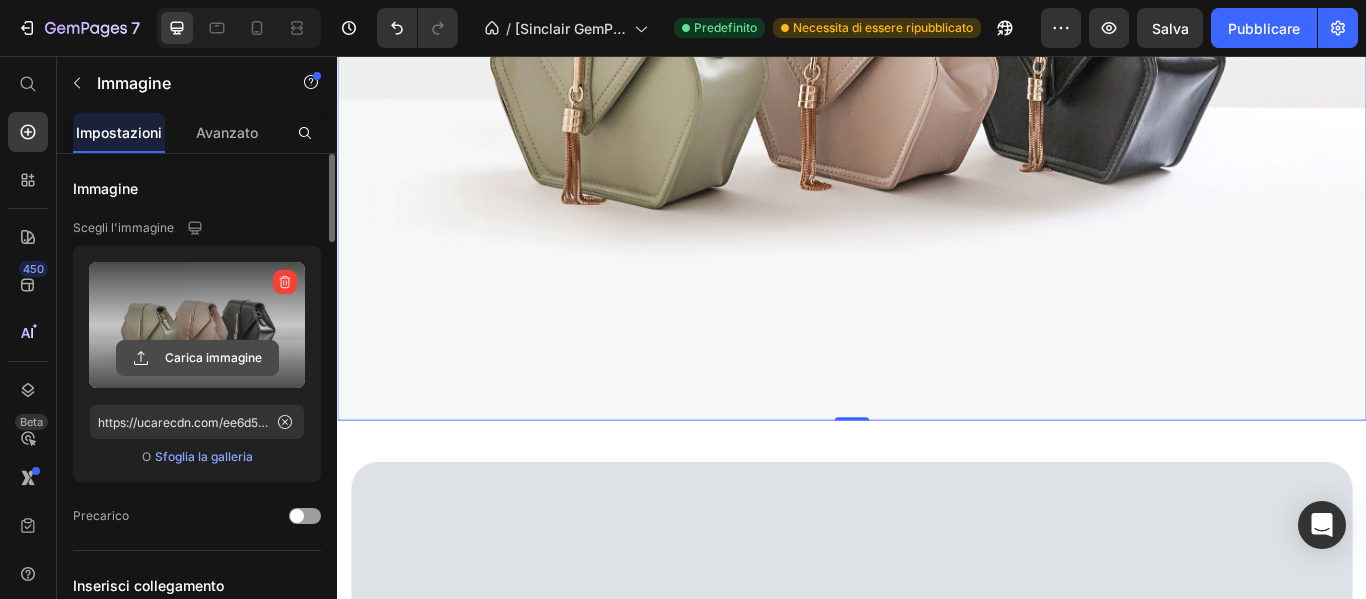 click 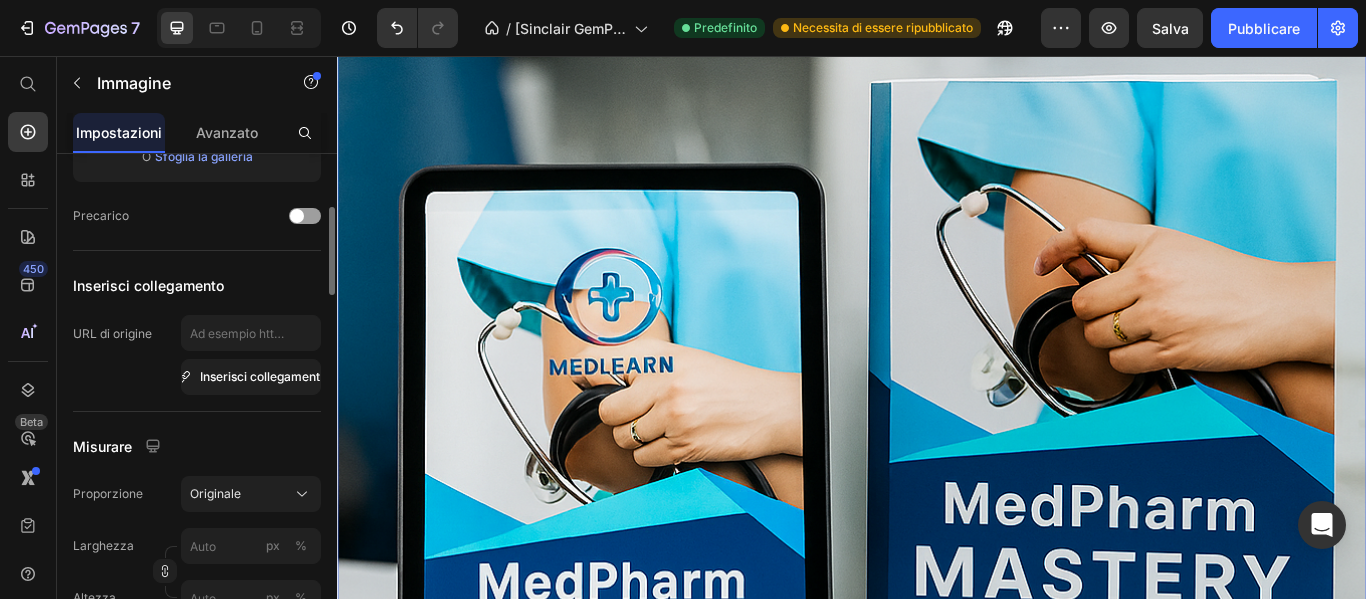 scroll, scrollTop: 500, scrollLeft: 0, axis: vertical 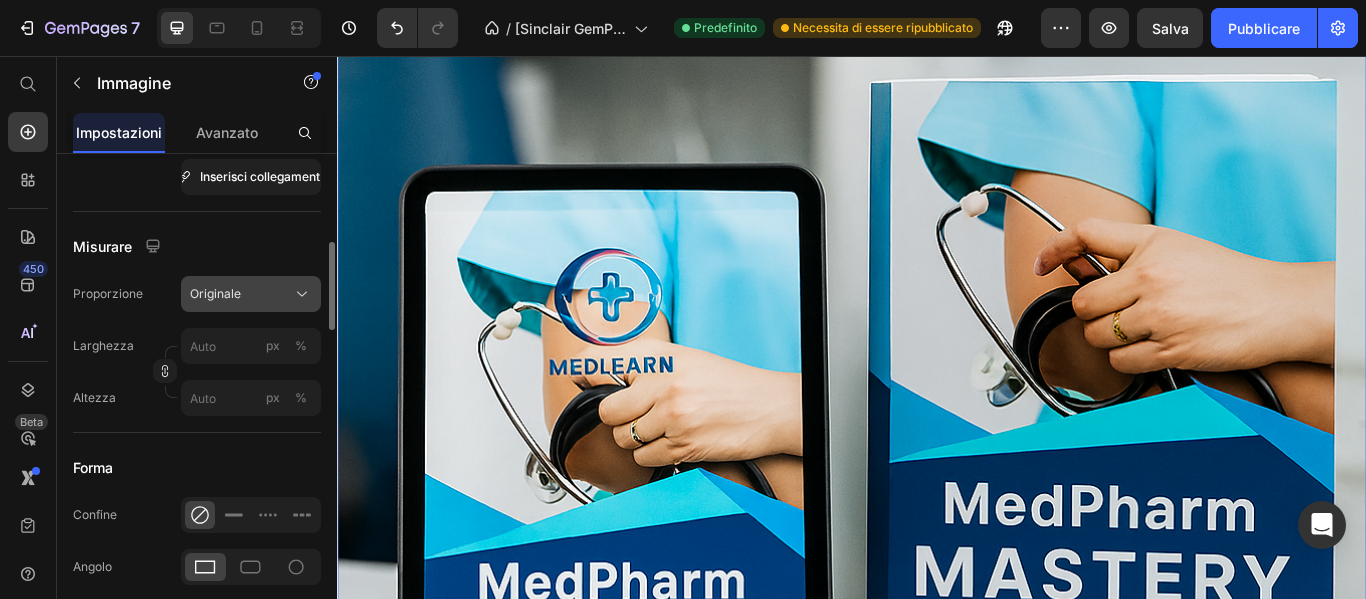 click on "Originale" at bounding box center (215, 293) 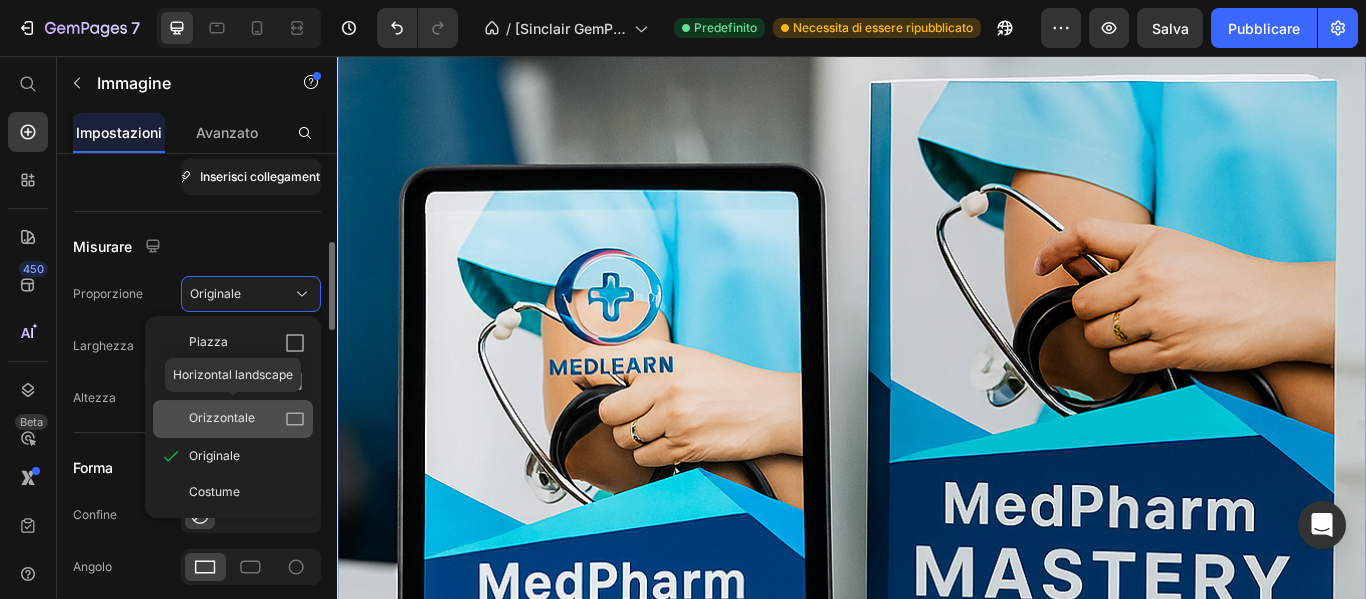 click on "Orizzontale" 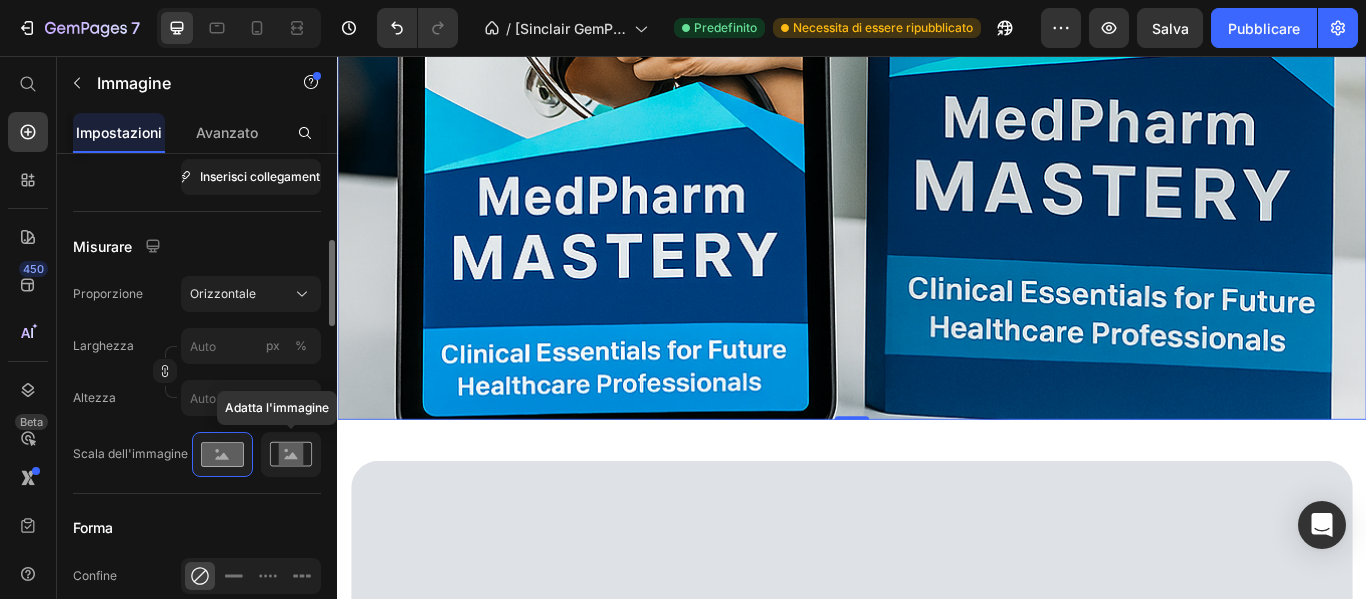 click 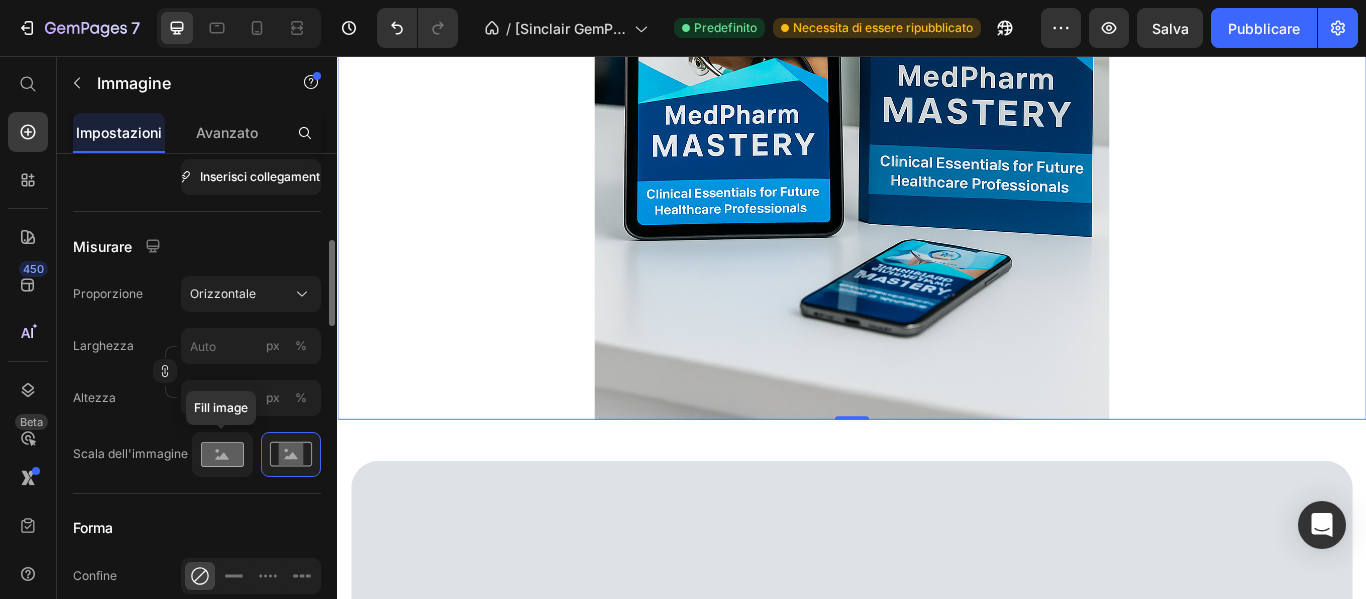 click 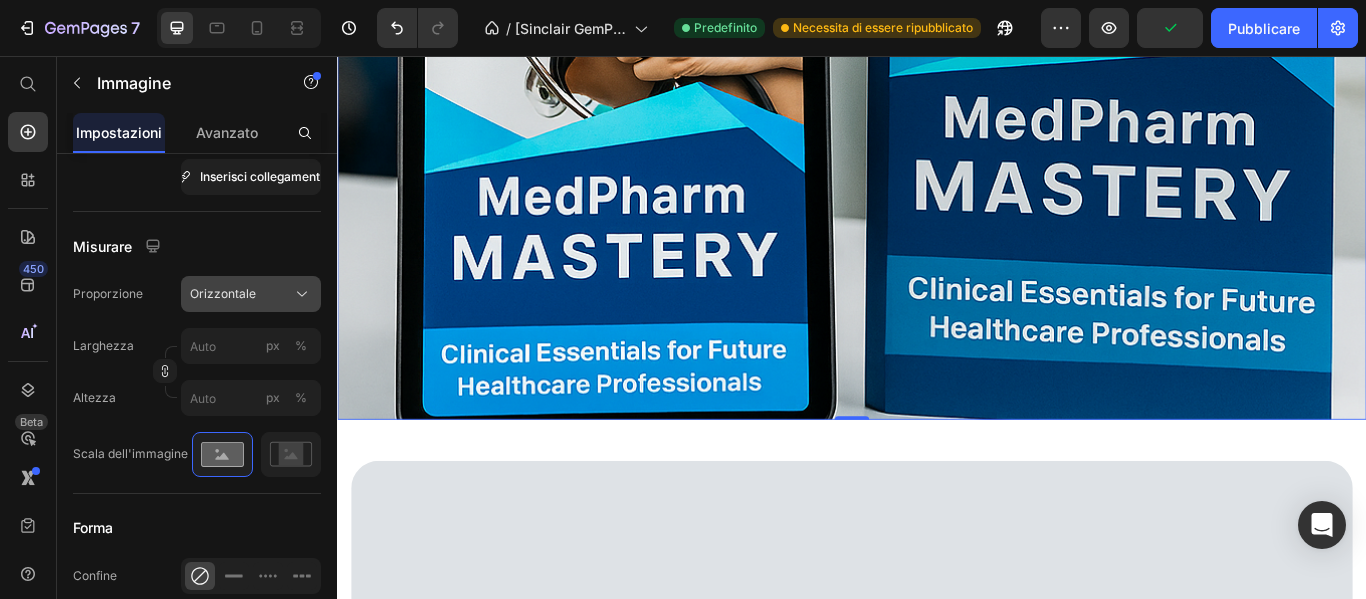 click on "Orizzontale" at bounding box center [223, 293] 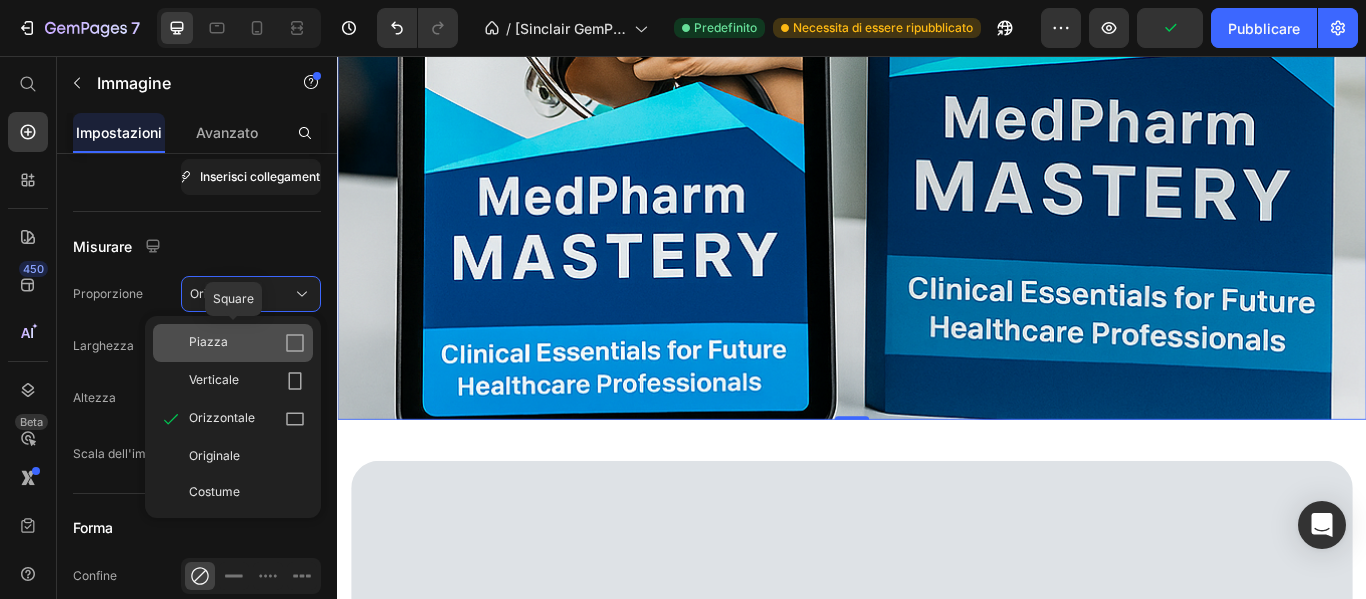 click on "Piazza" at bounding box center [247, 343] 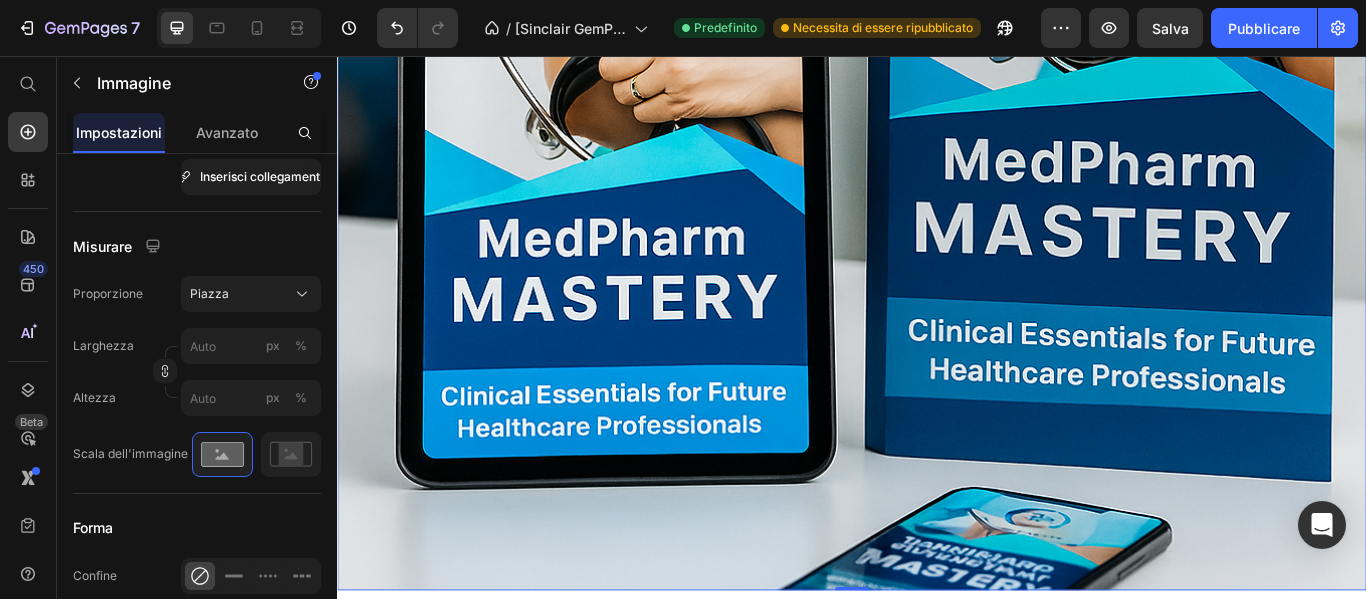 scroll, scrollTop: 1200, scrollLeft: 0, axis: vertical 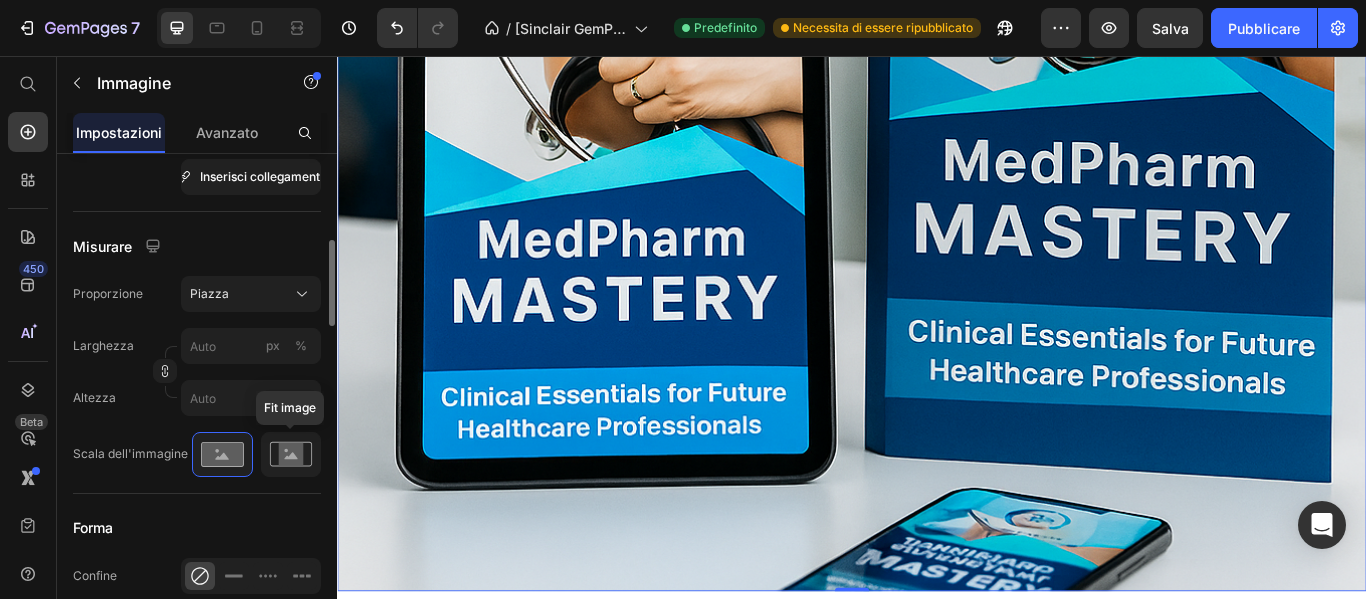 click 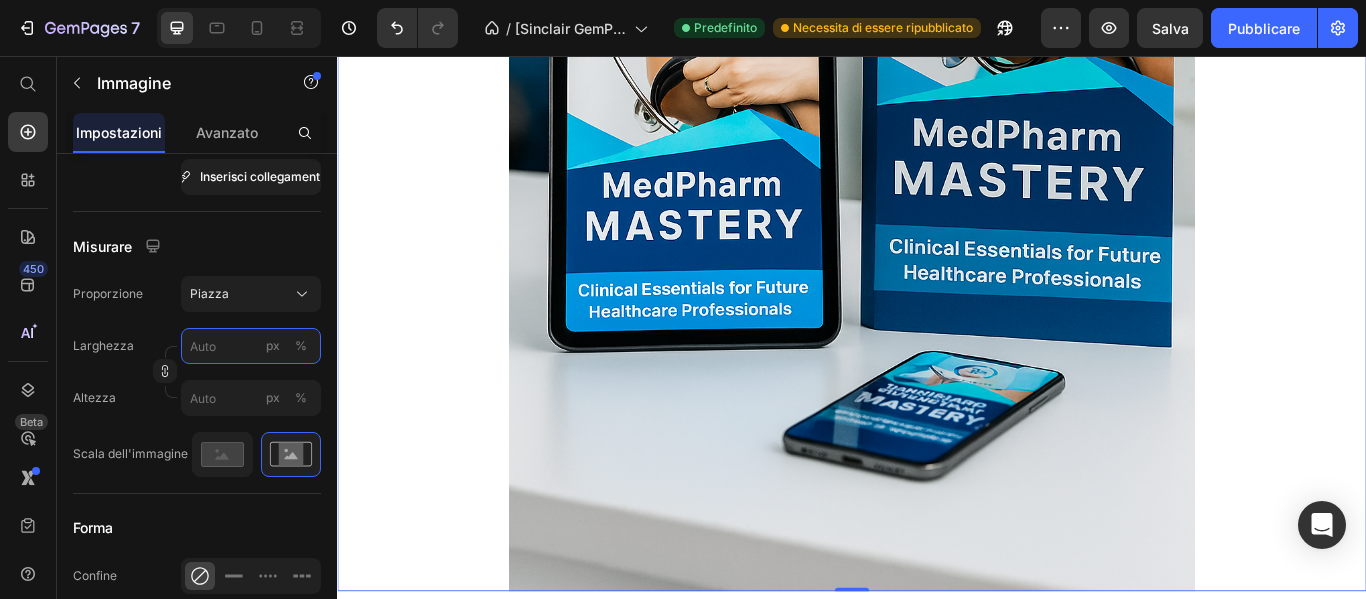 click on "px %" at bounding box center [251, 346] 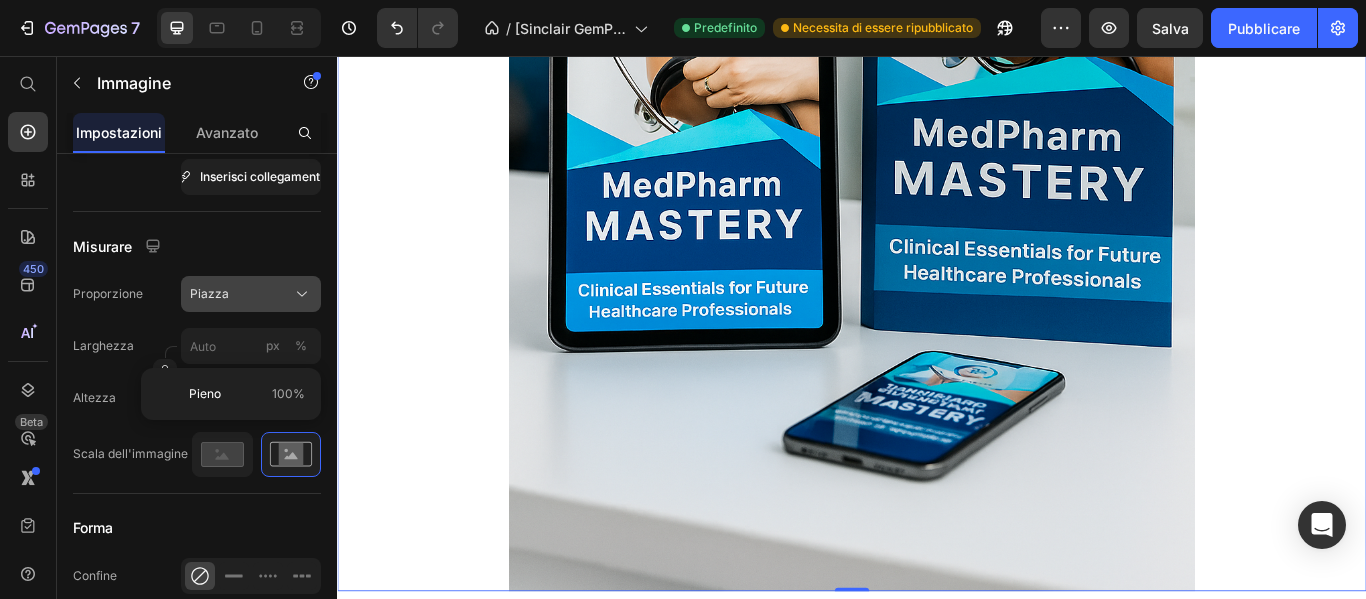 click on "Piazza" 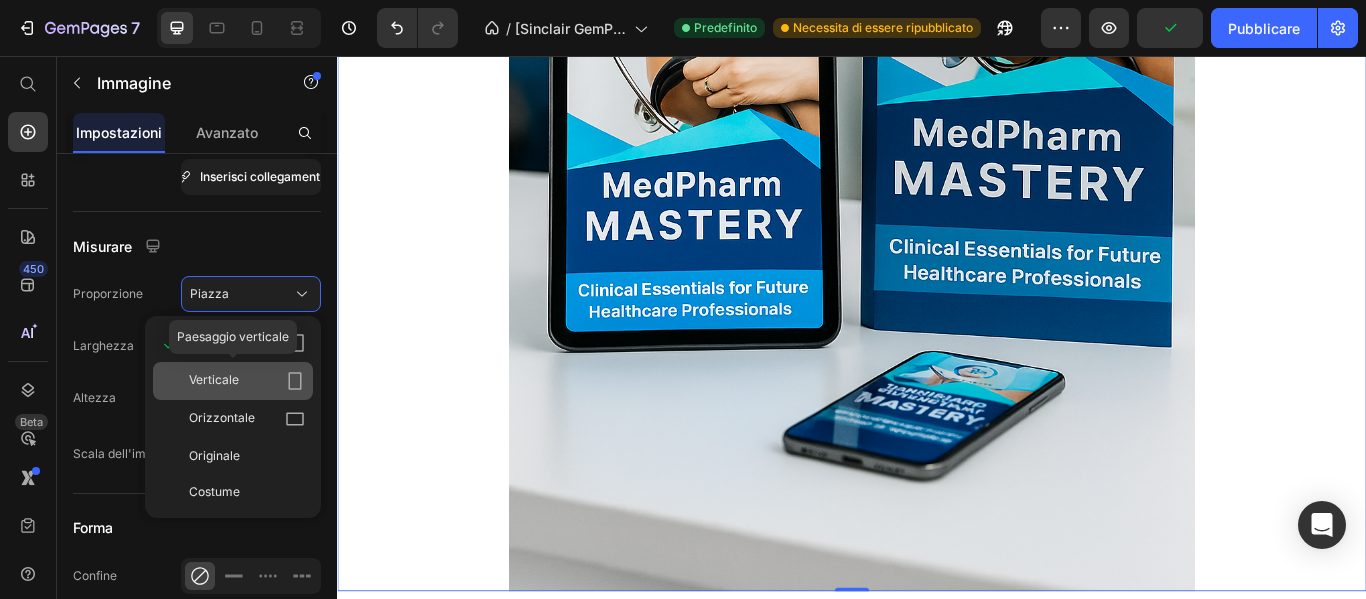click on "Verticale" at bounding box center [247, 381] 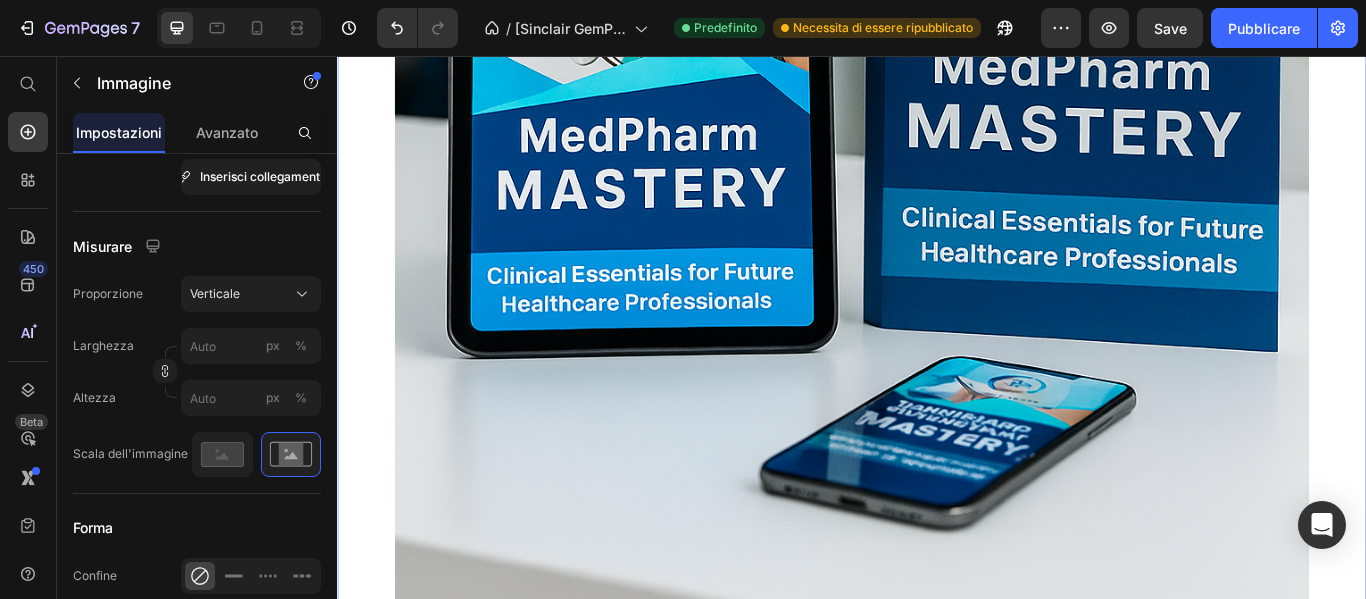 scroll, scrollTop: 1700, scrollLeft: 0, axis: vertical 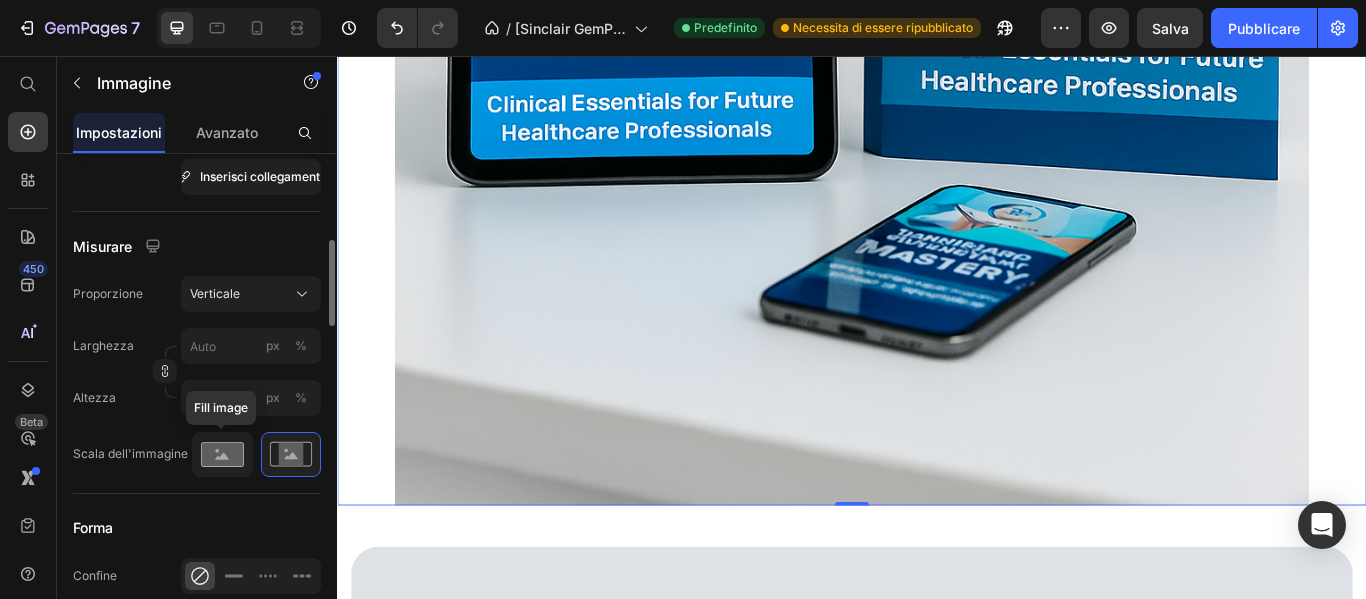 click 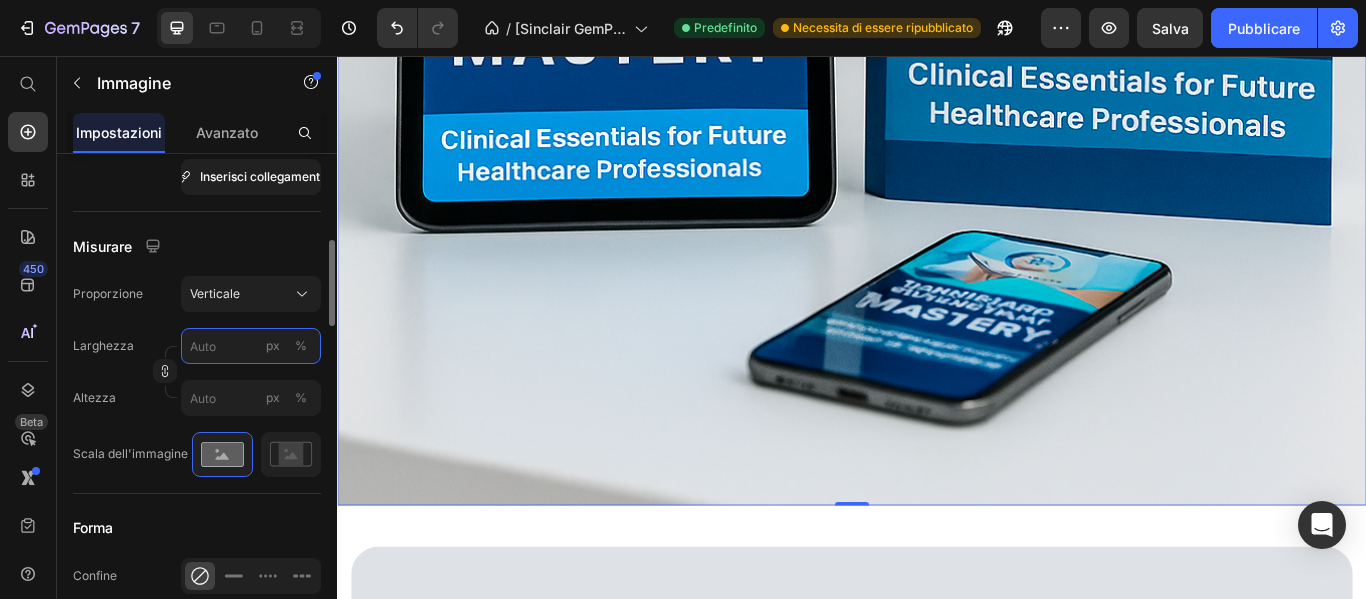 click on "px %" at bounding box center [251, 346] 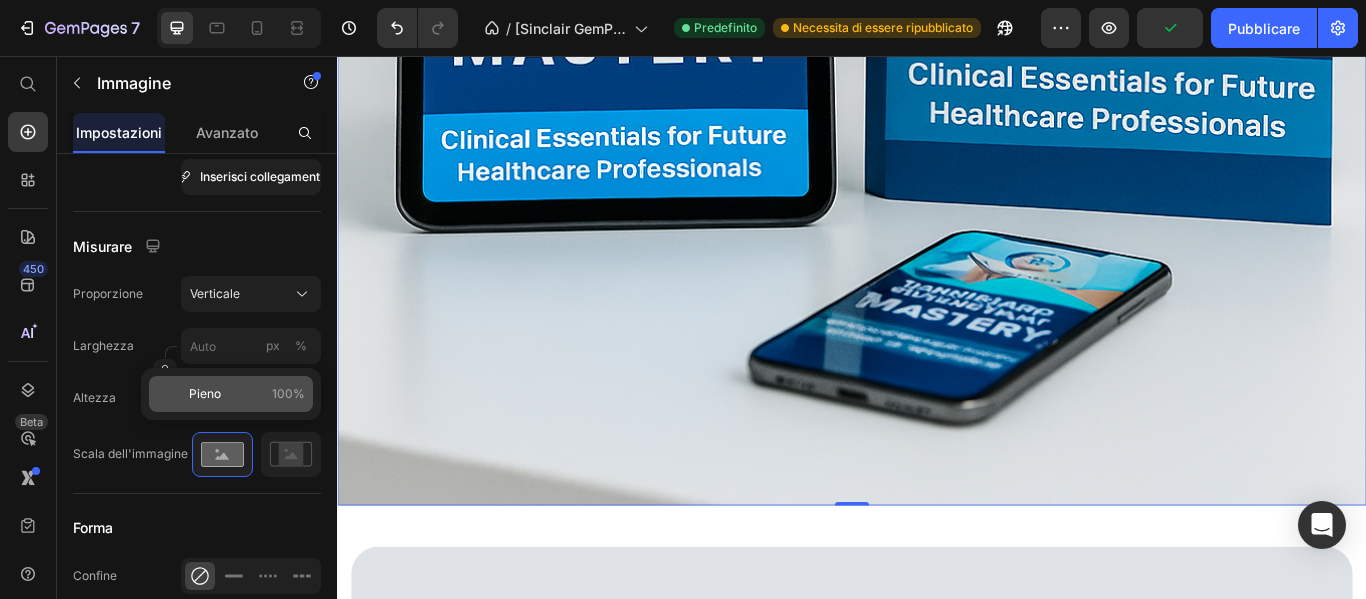click on "Pieno 100%" at bounding box center (247, 394) 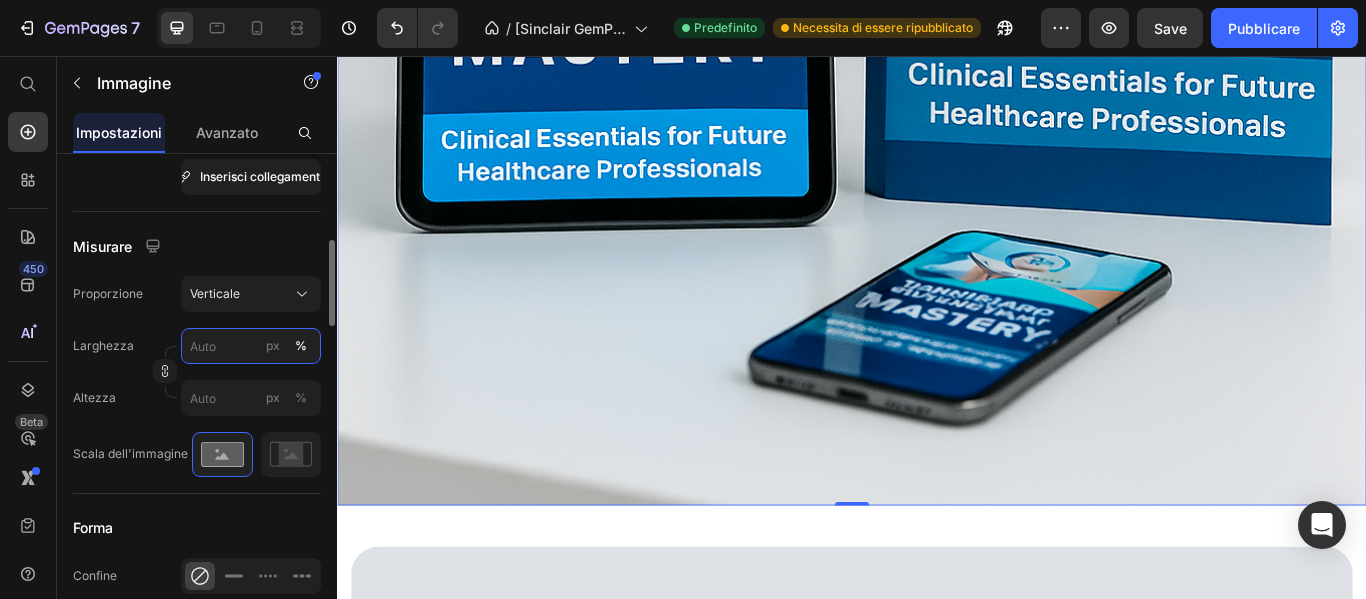 click on "px %" at bounding box center [251, 346] 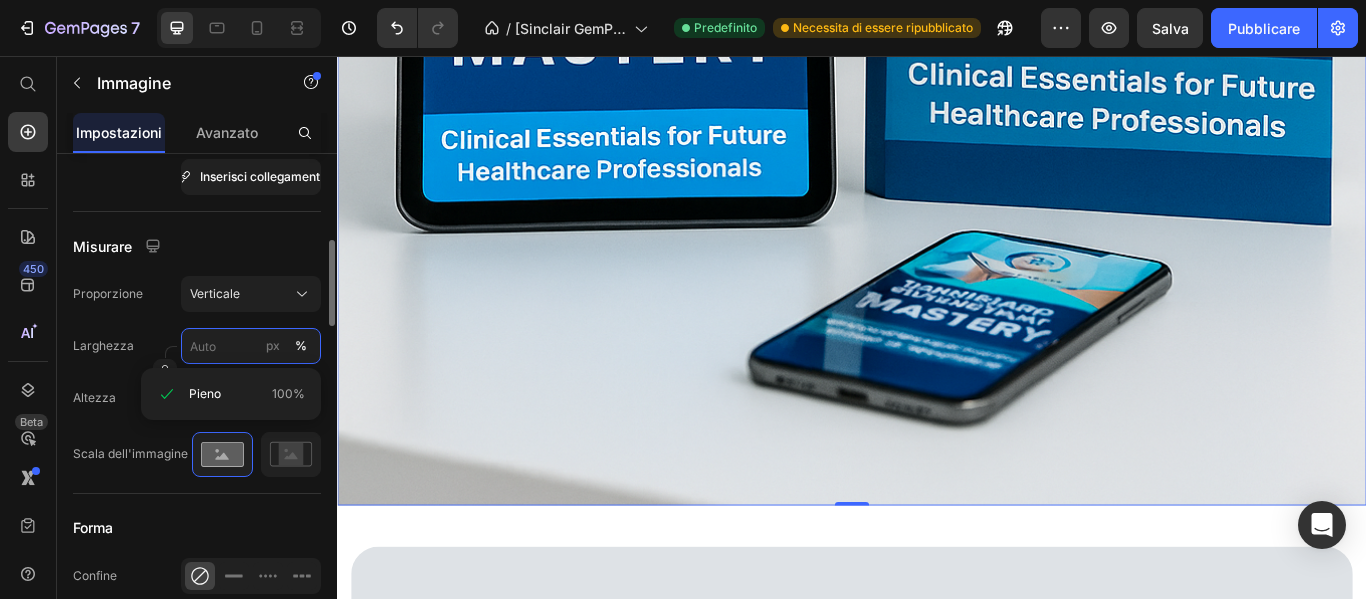 type on "100" 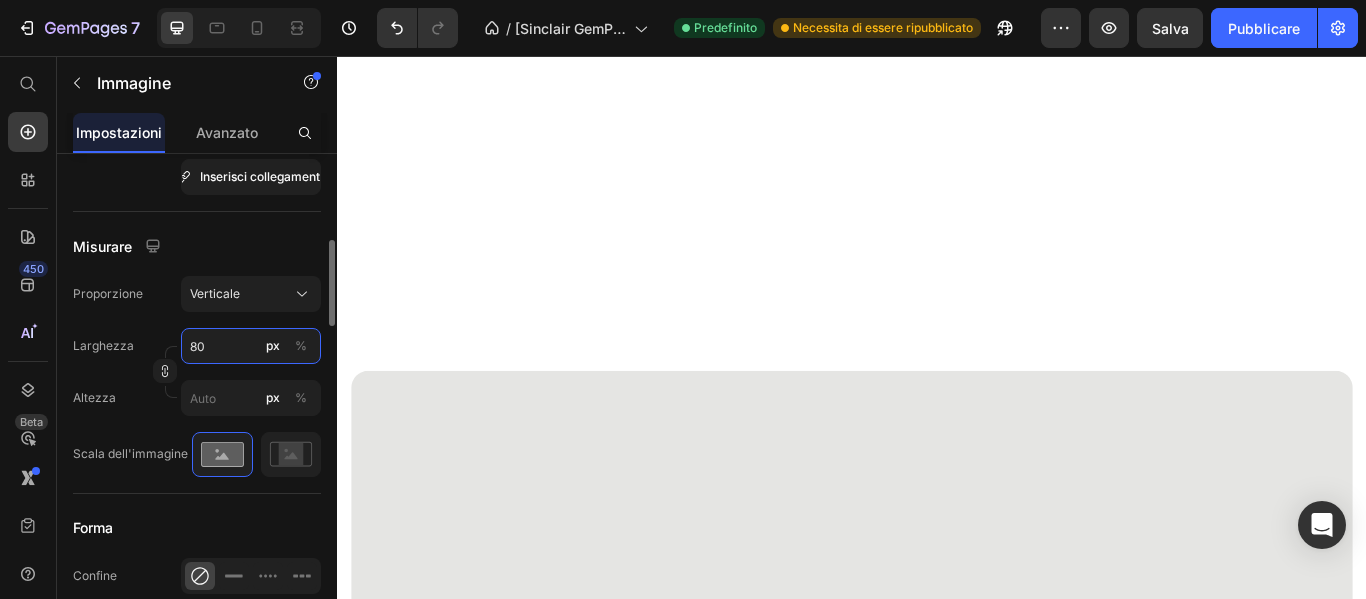 type on "80" 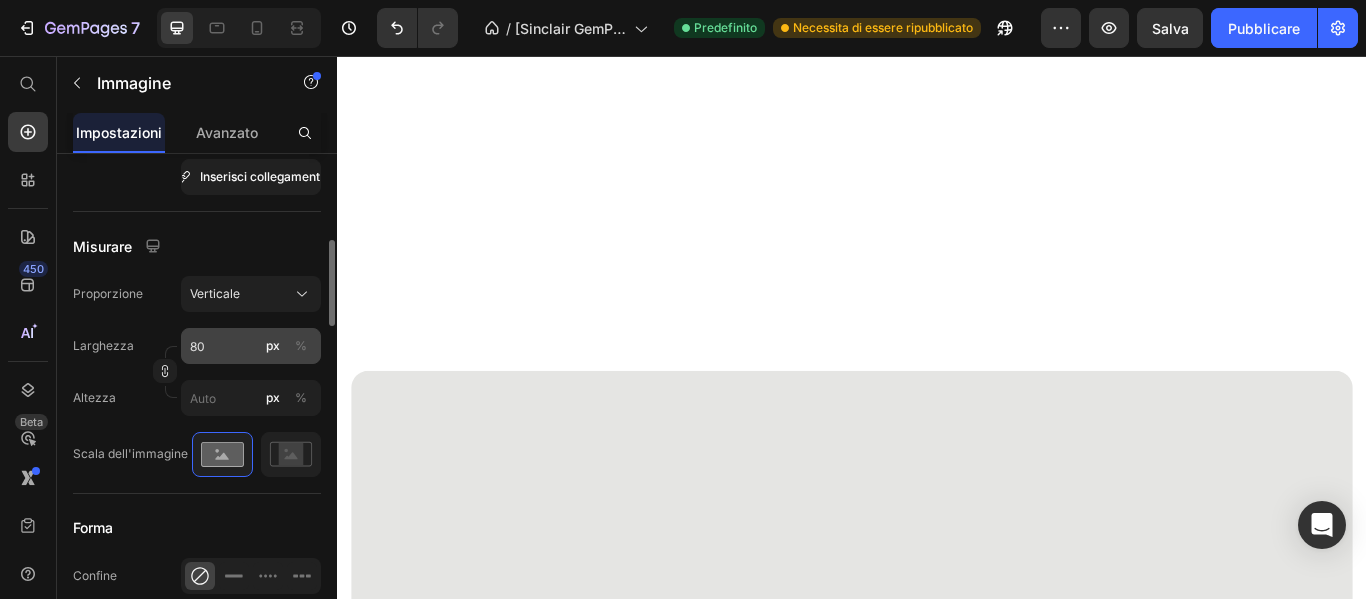 click on "%" at bounding box center [301, 345] 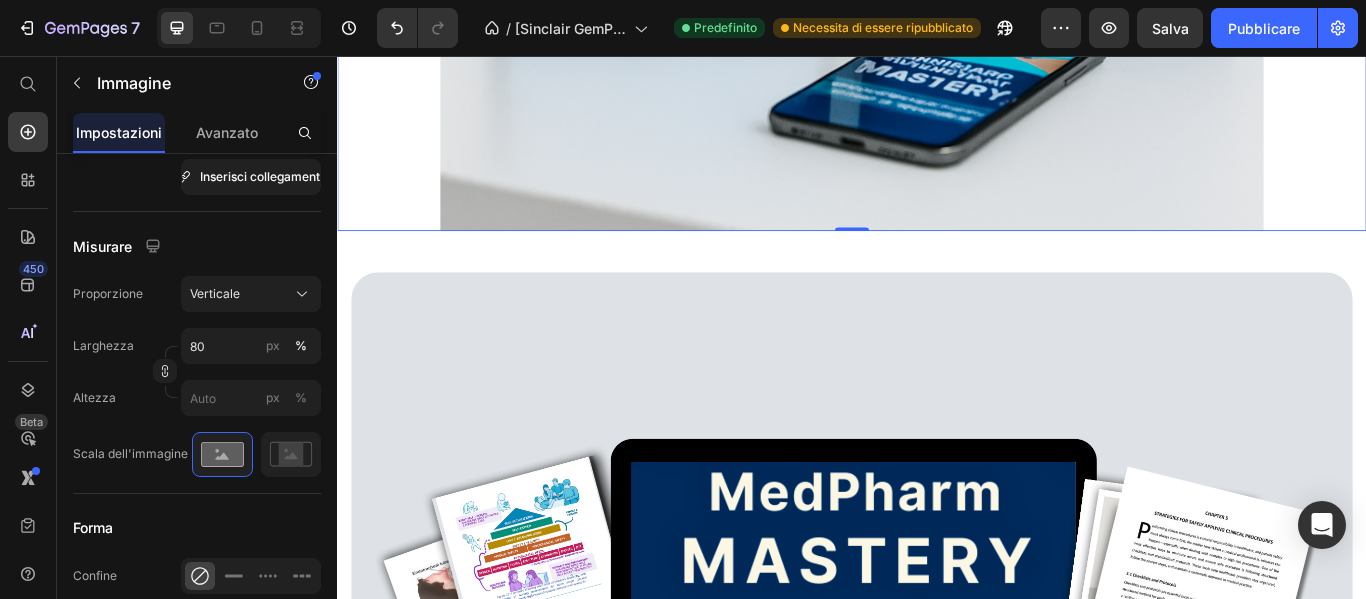 click at bounding box center [937, -380] 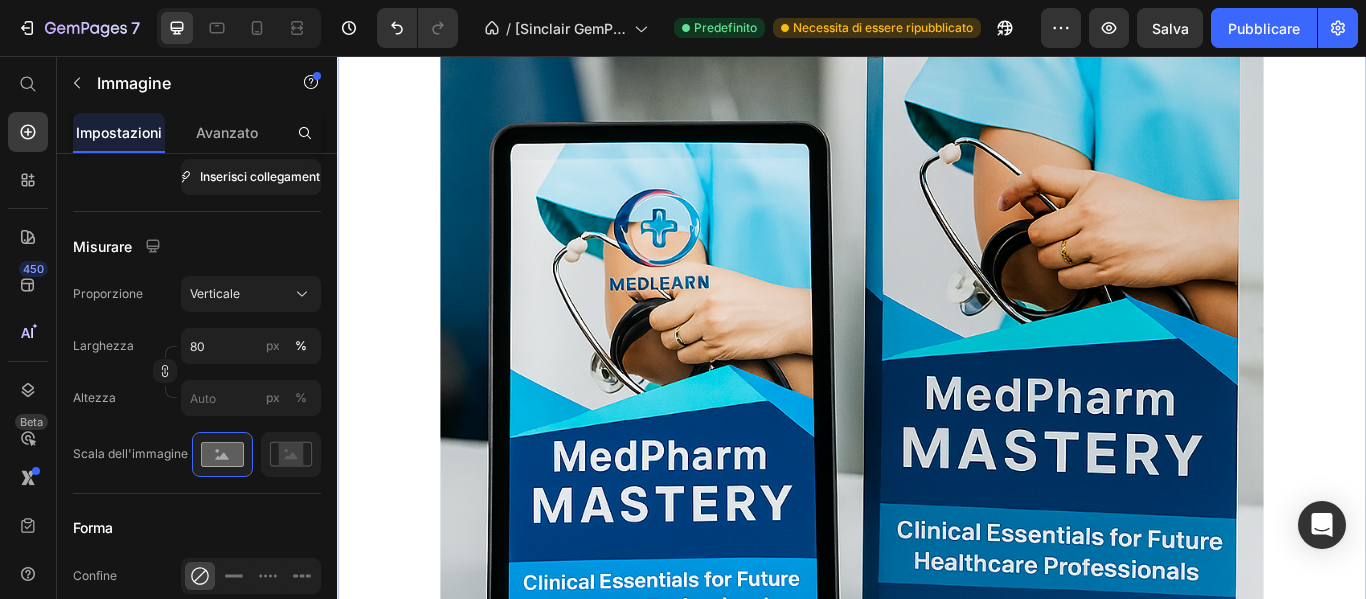 scroll, scrollTop: 800, scrollLeft: 0, axis: vertical 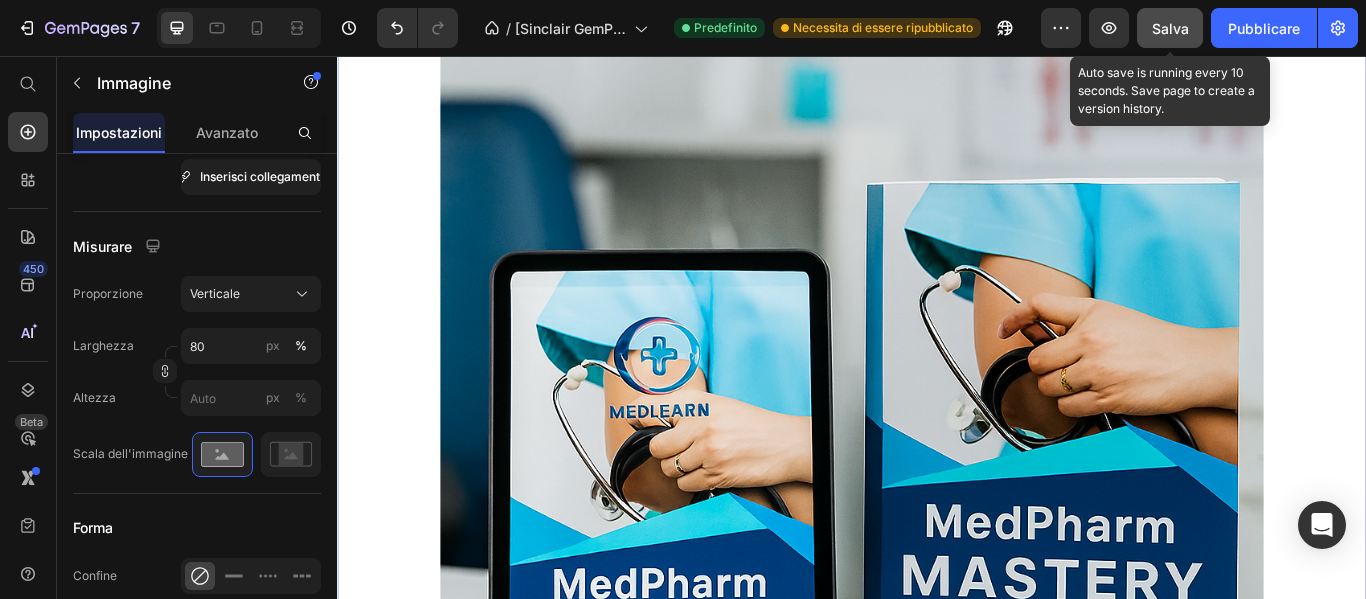 click on "Salva" at bounding box center [1170, 28] 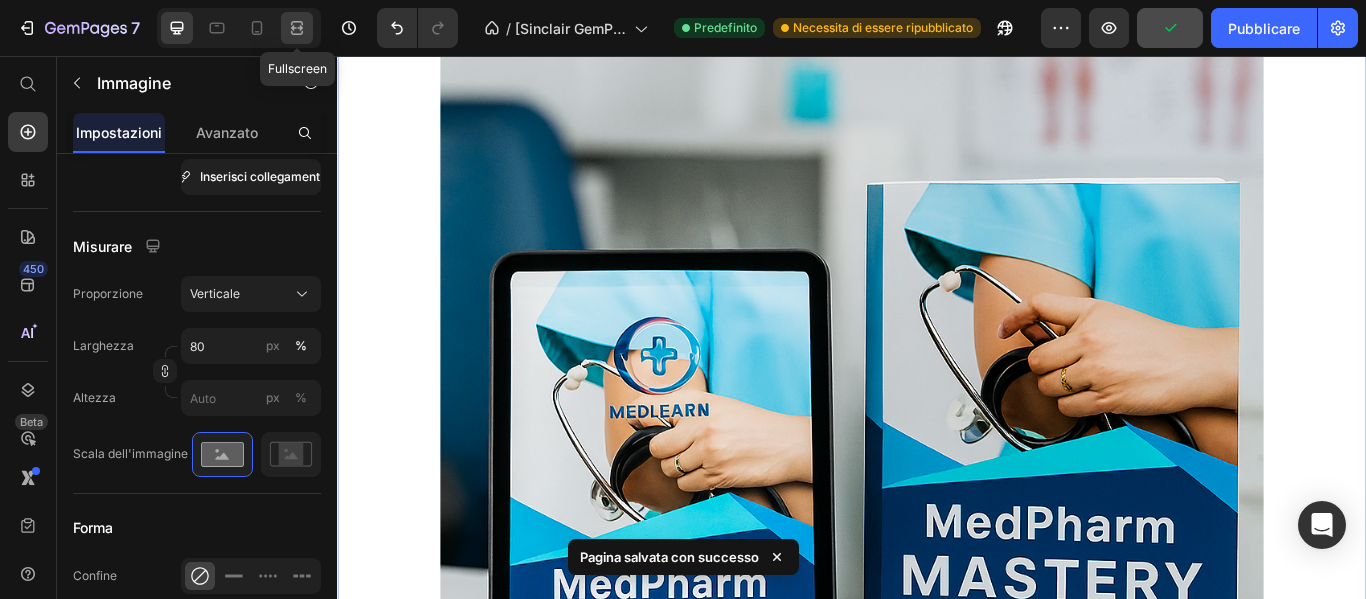 click 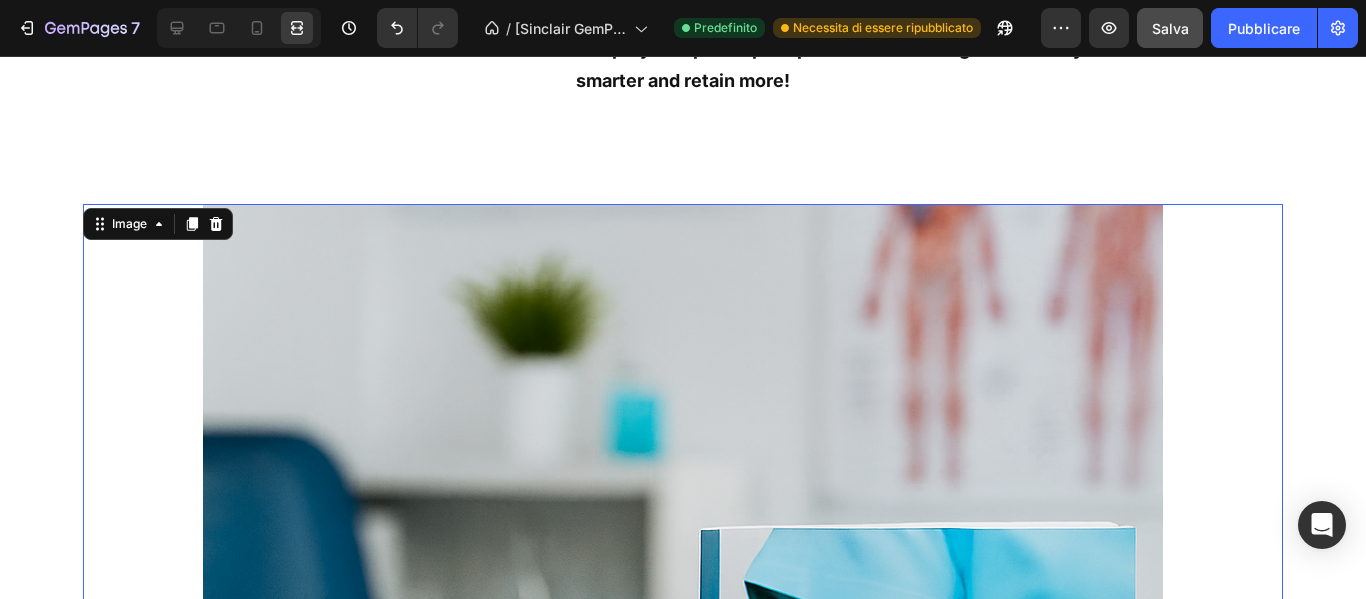 scroll, scrollTop: 400, scrollLeft: 0, axis: vertical 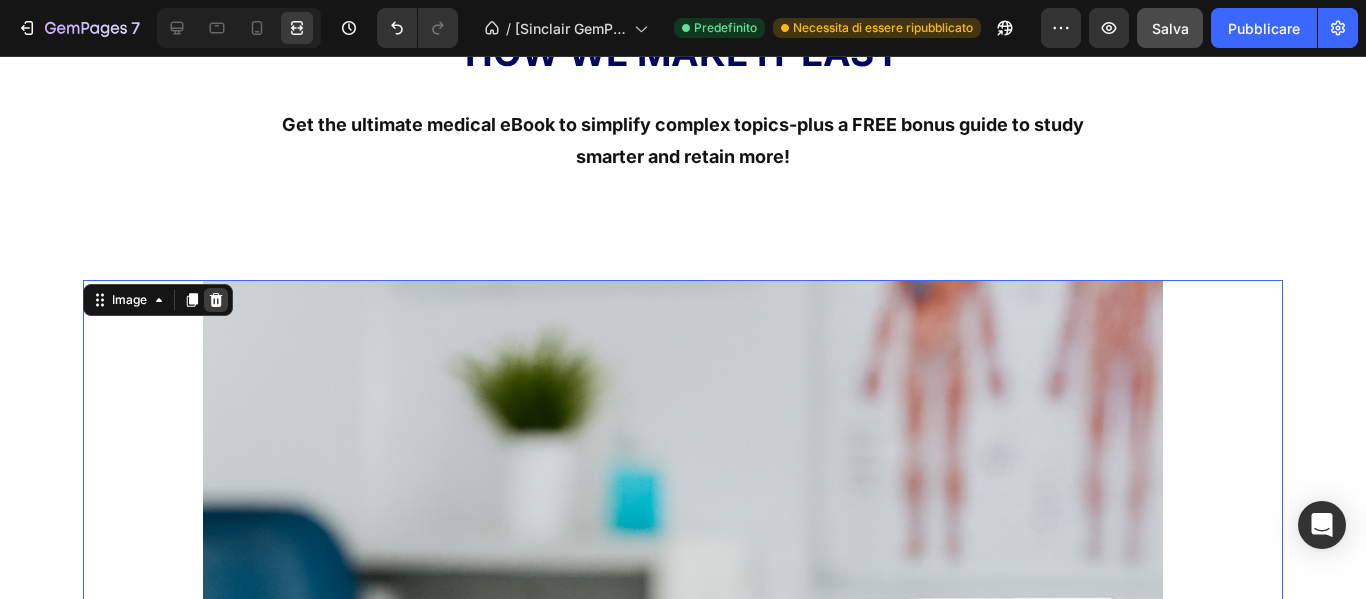 click 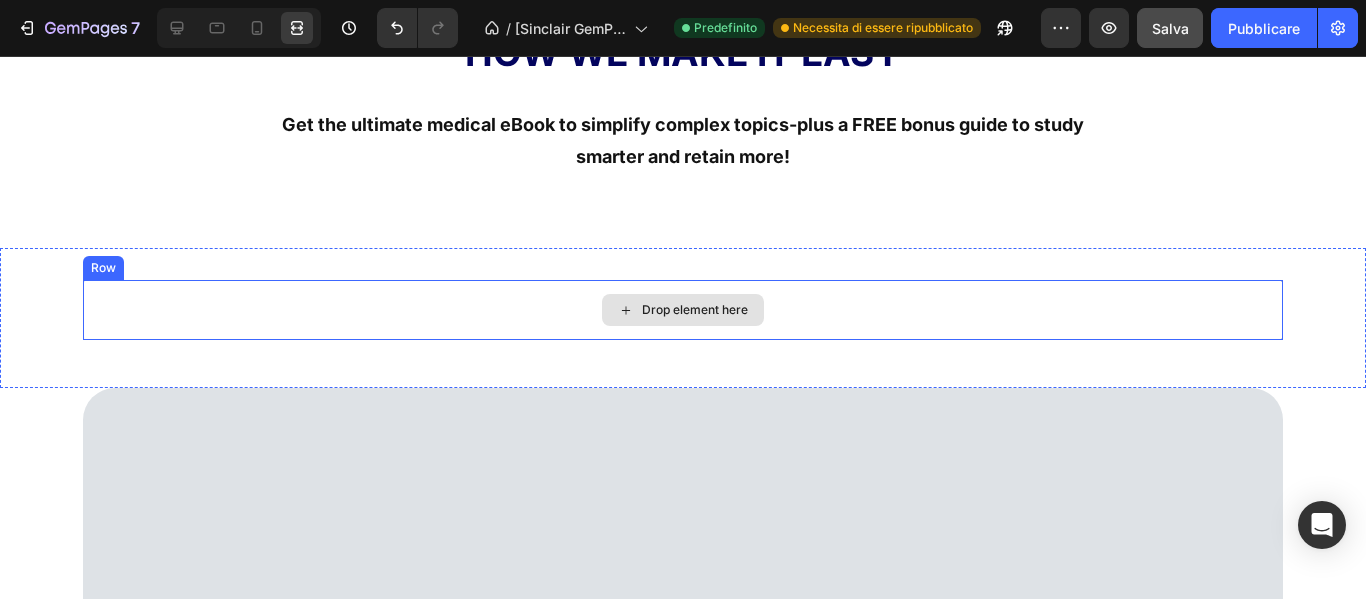 click on "Drop element here" at bounding box center (683, 310) 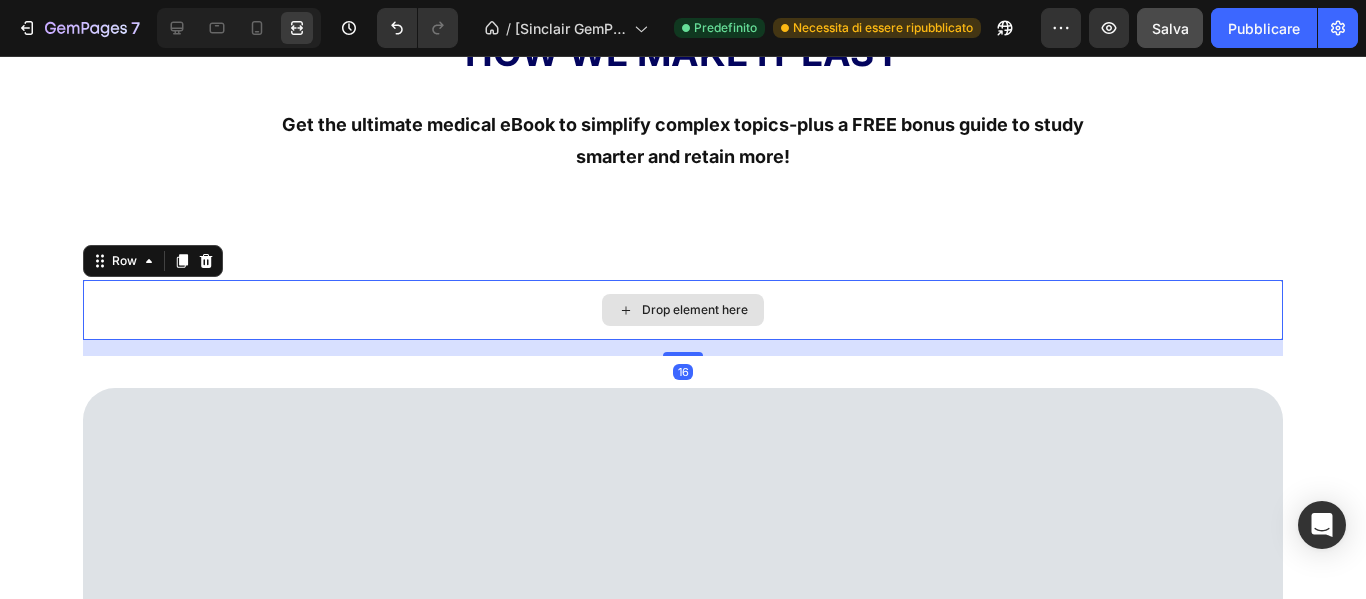 scroll, scrollTop: 0, scrollLeft: 0, axis: both 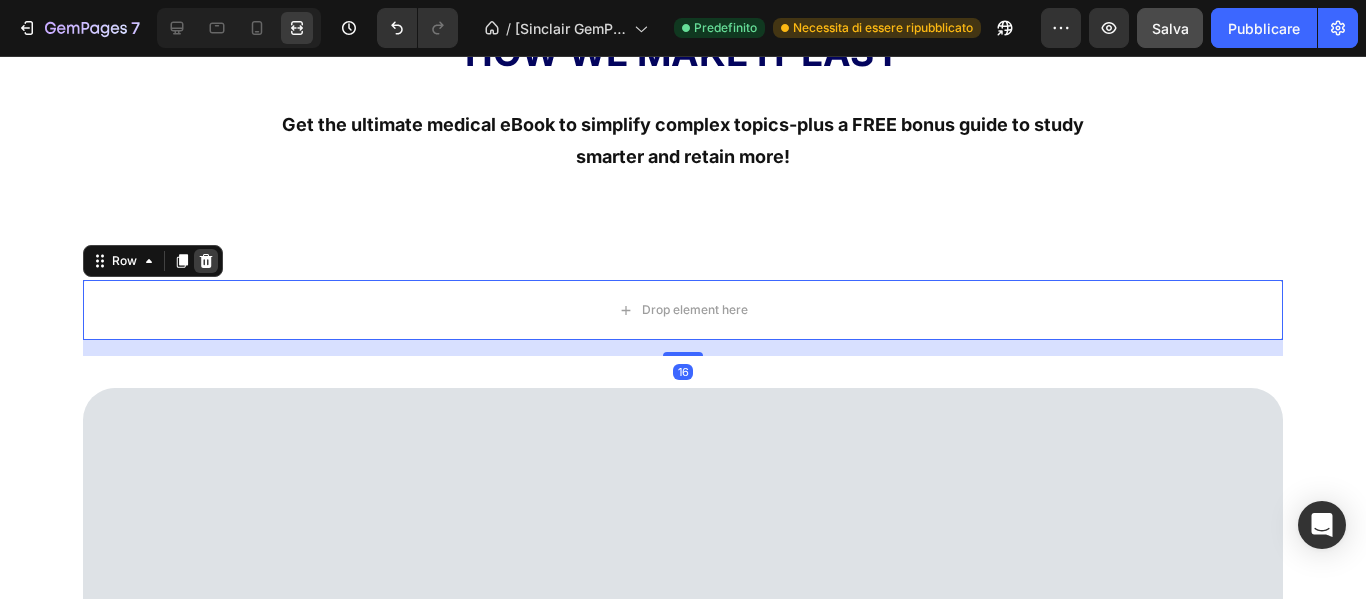 click 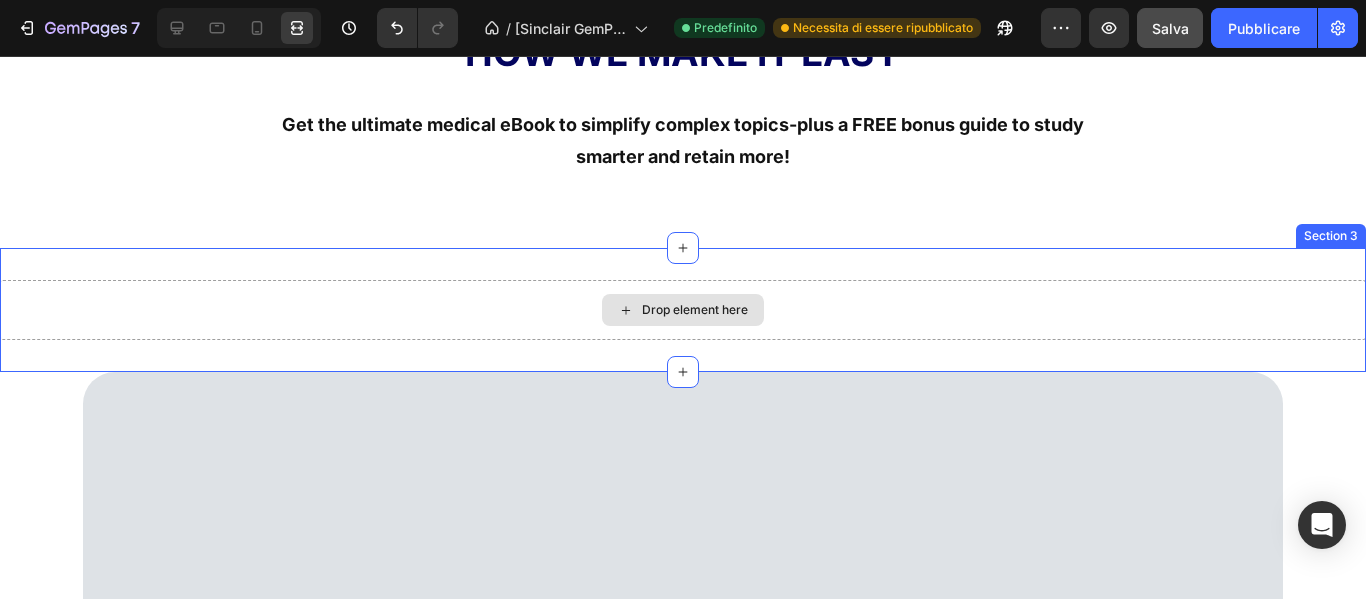 click on "Drop element here" at bounding box center [683, 310] 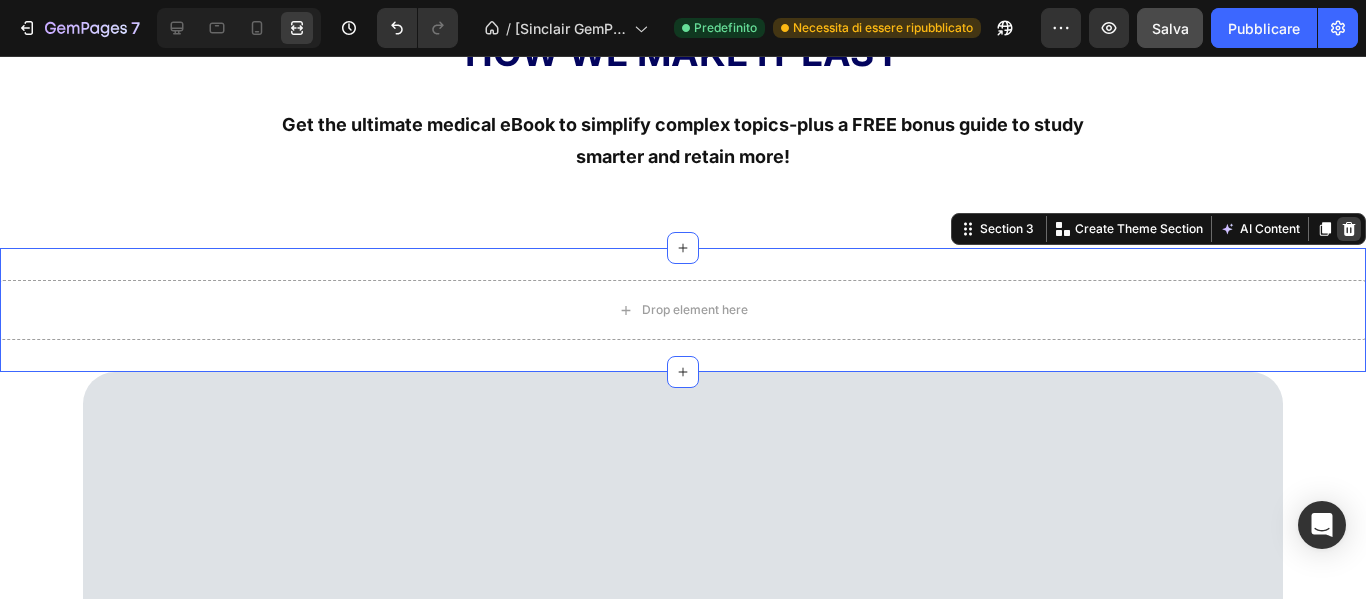 click 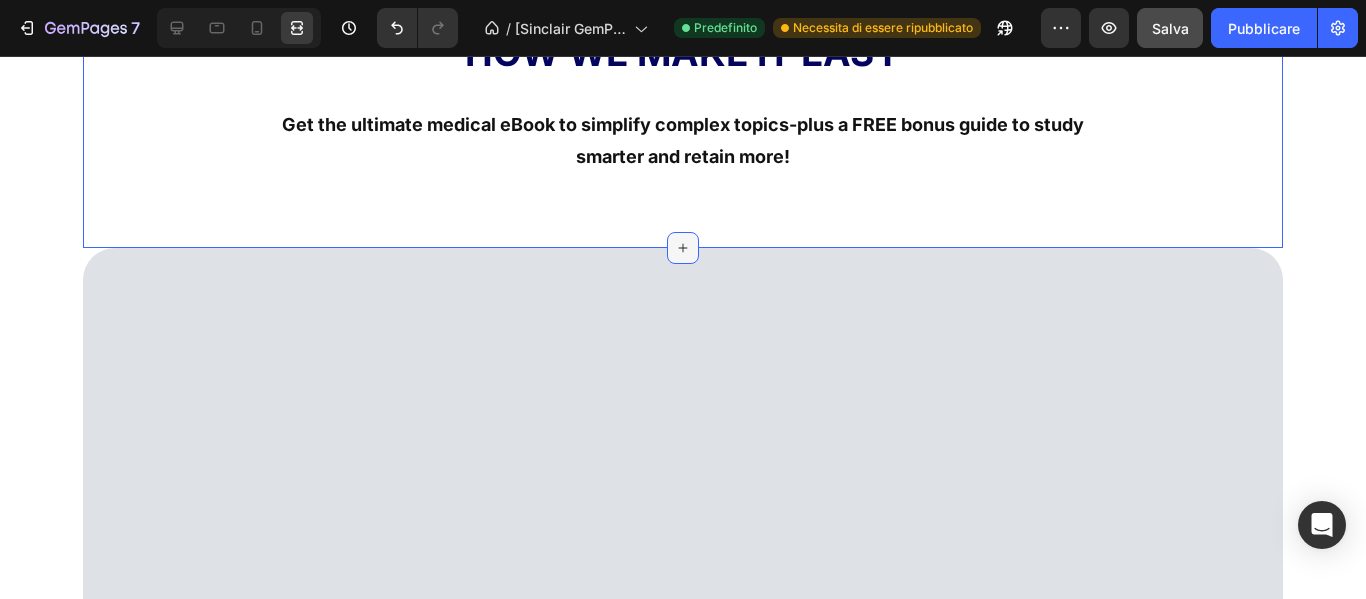 click 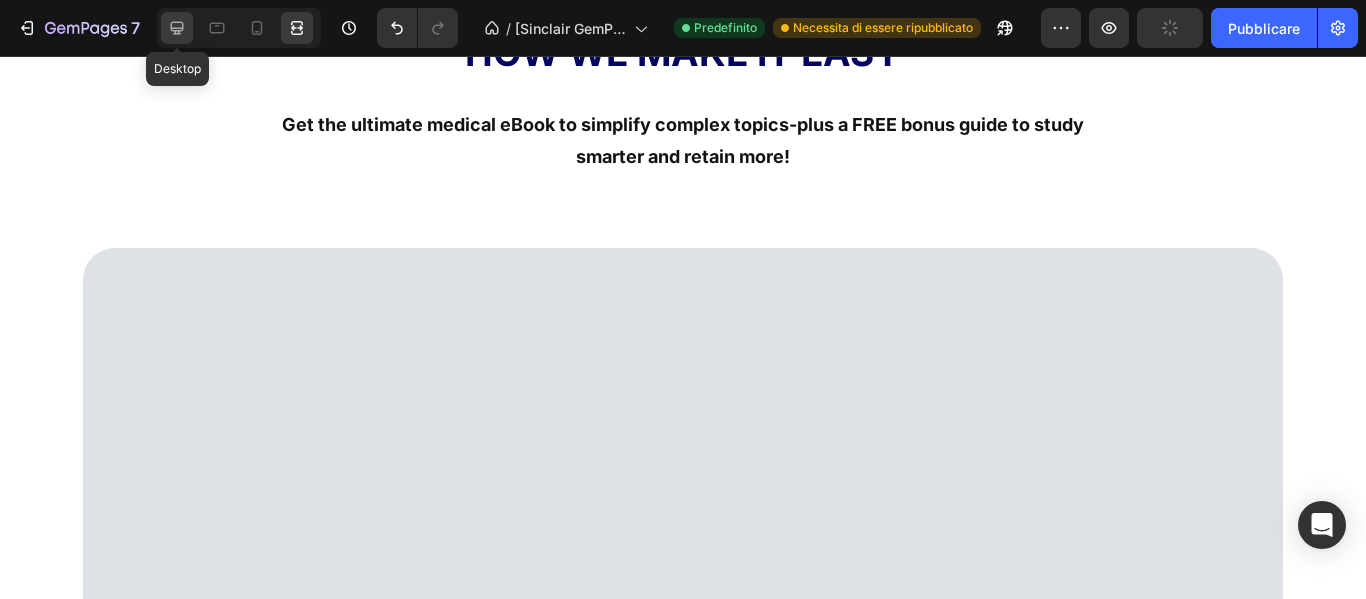 click 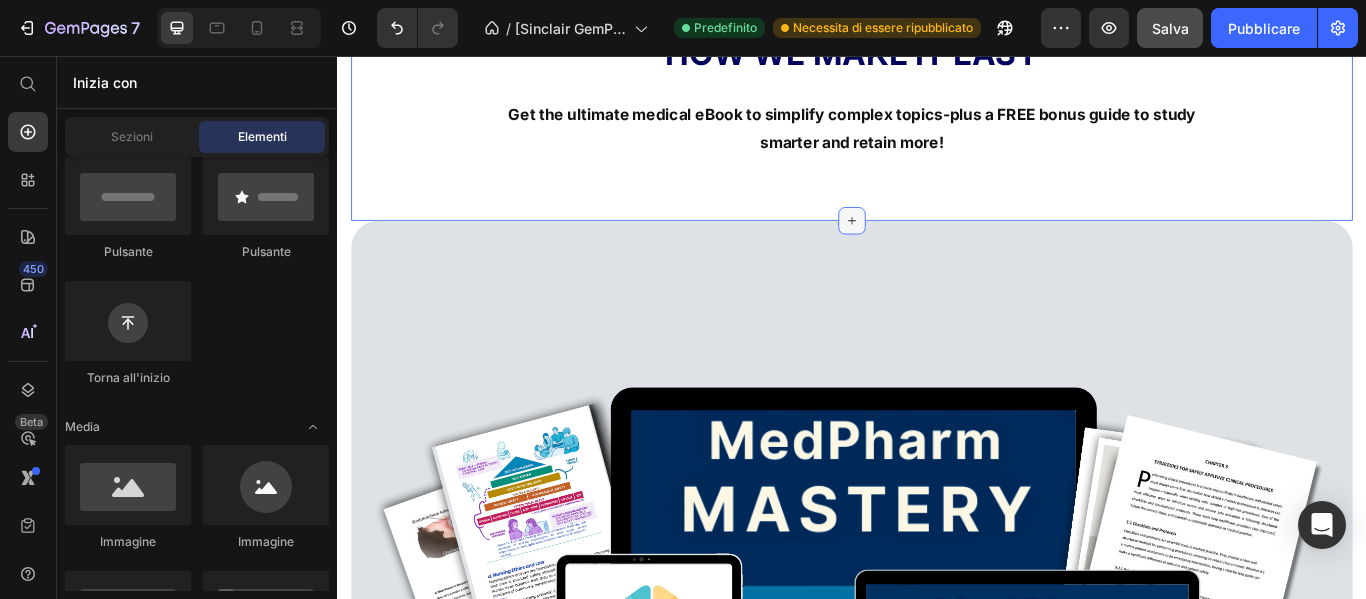 click at bounding box center (937, 248) 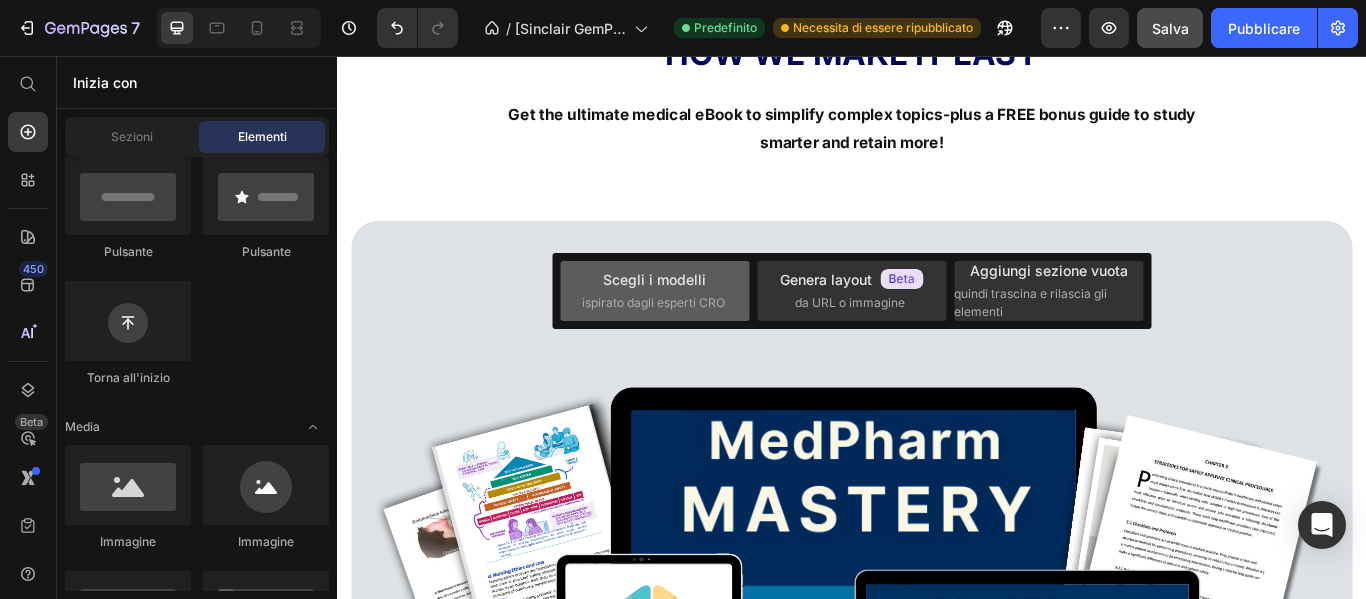 click on "ispirato dagli esperti CRO" at bounding box center [653, 302] 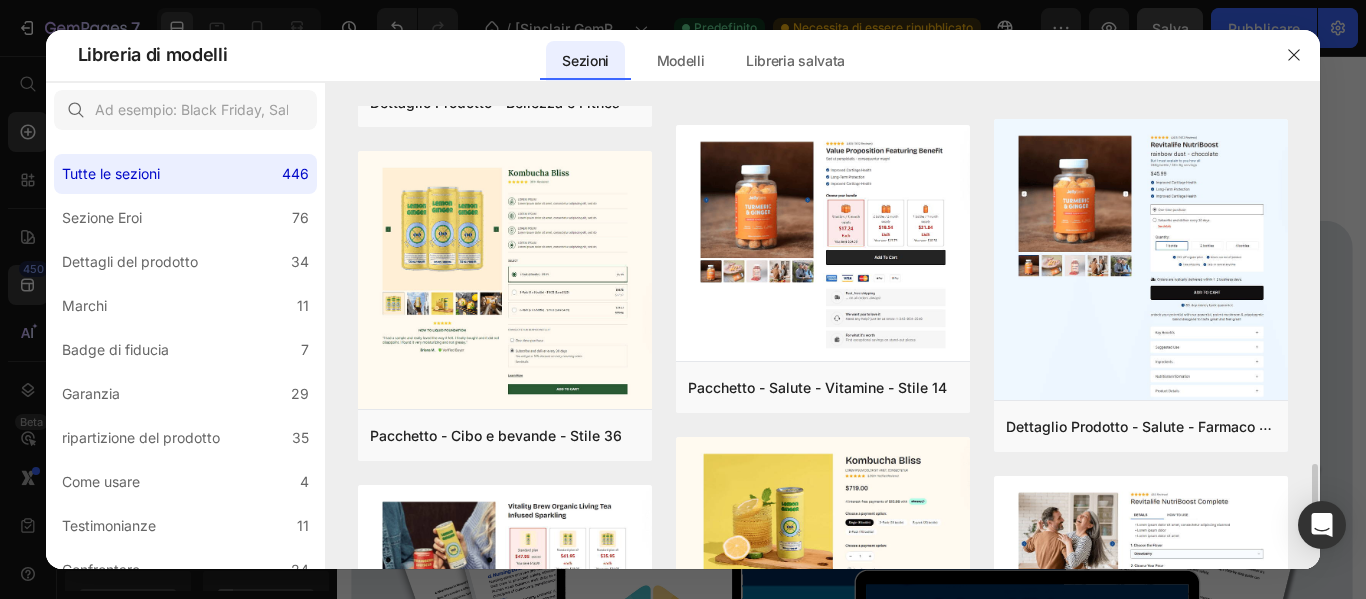 scroll, scrollTop: 1331, scrollLeft: 0, axis: vertical 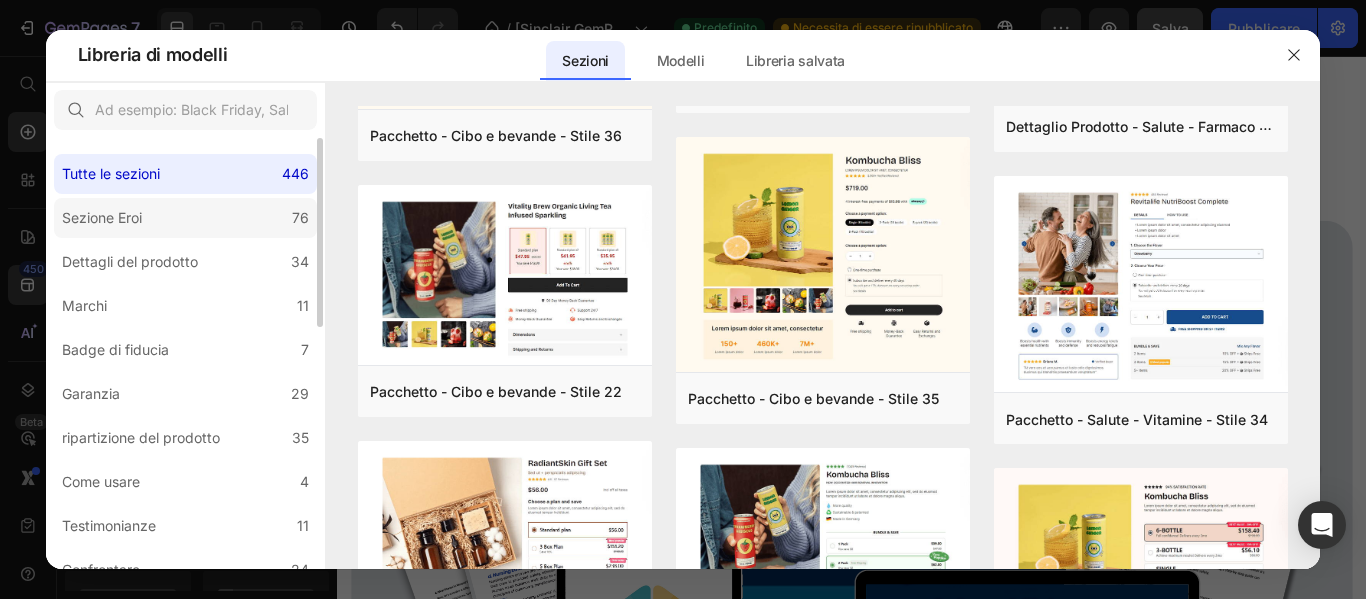 click on "Sezione Eroi 76" 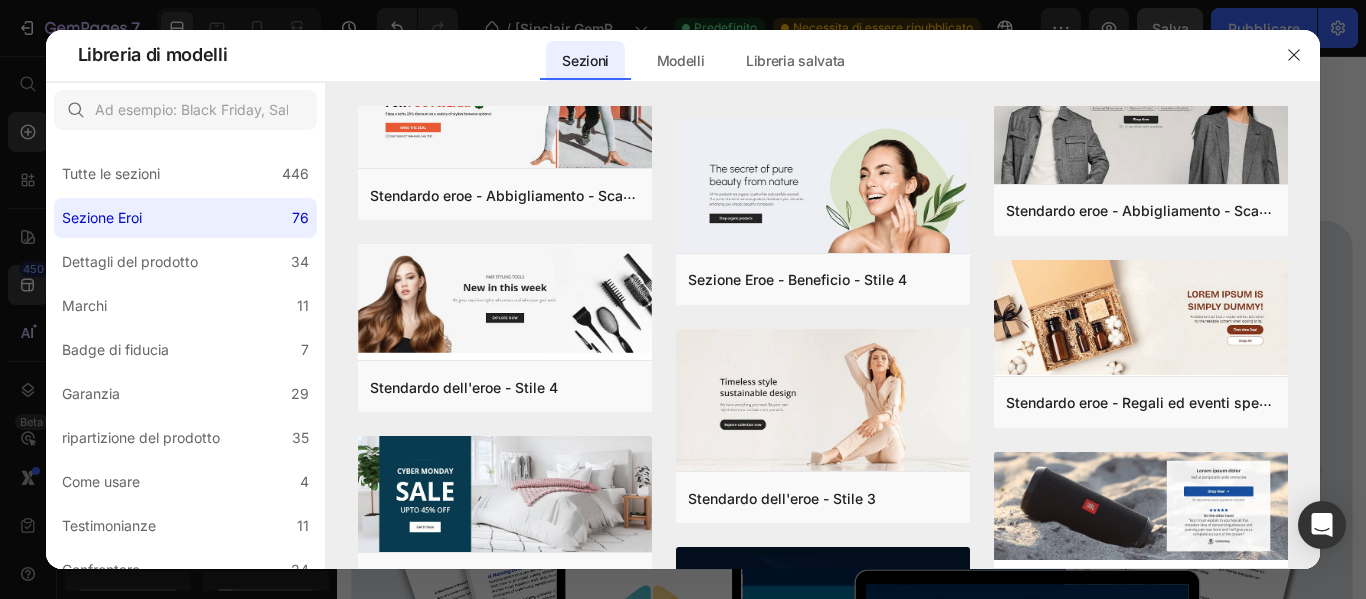 scroll, scrollTop: 2488, scrollLeft: 0, axis: vertical 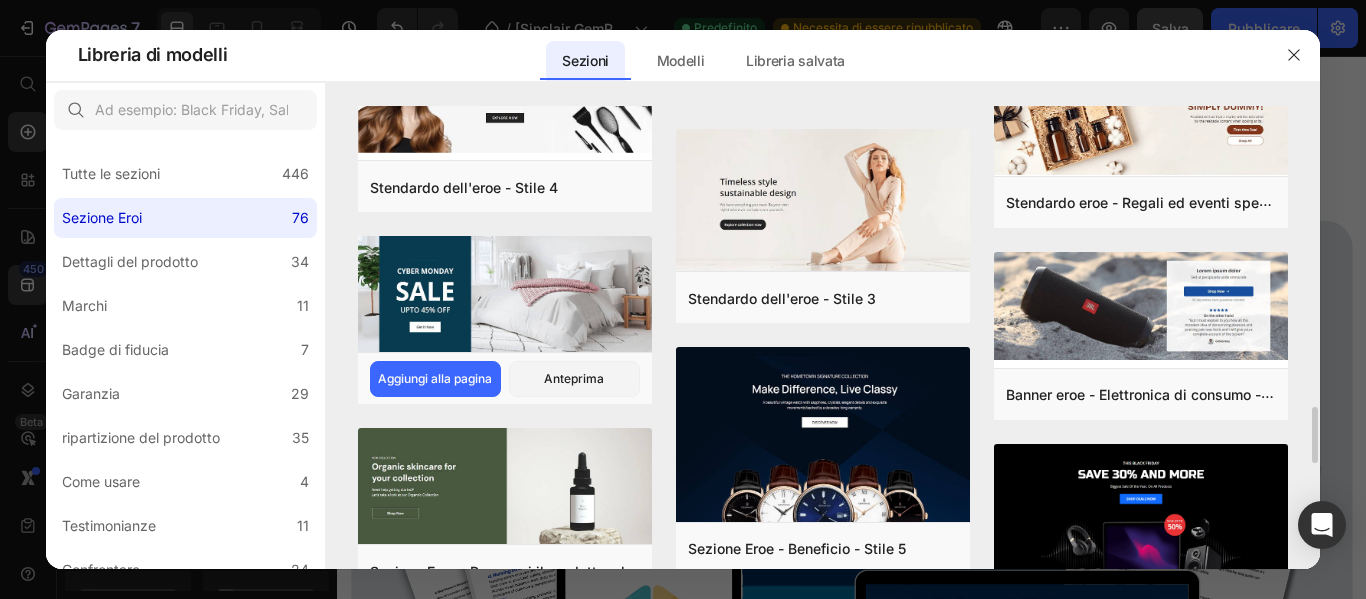 click at bounding box center [505, 293] 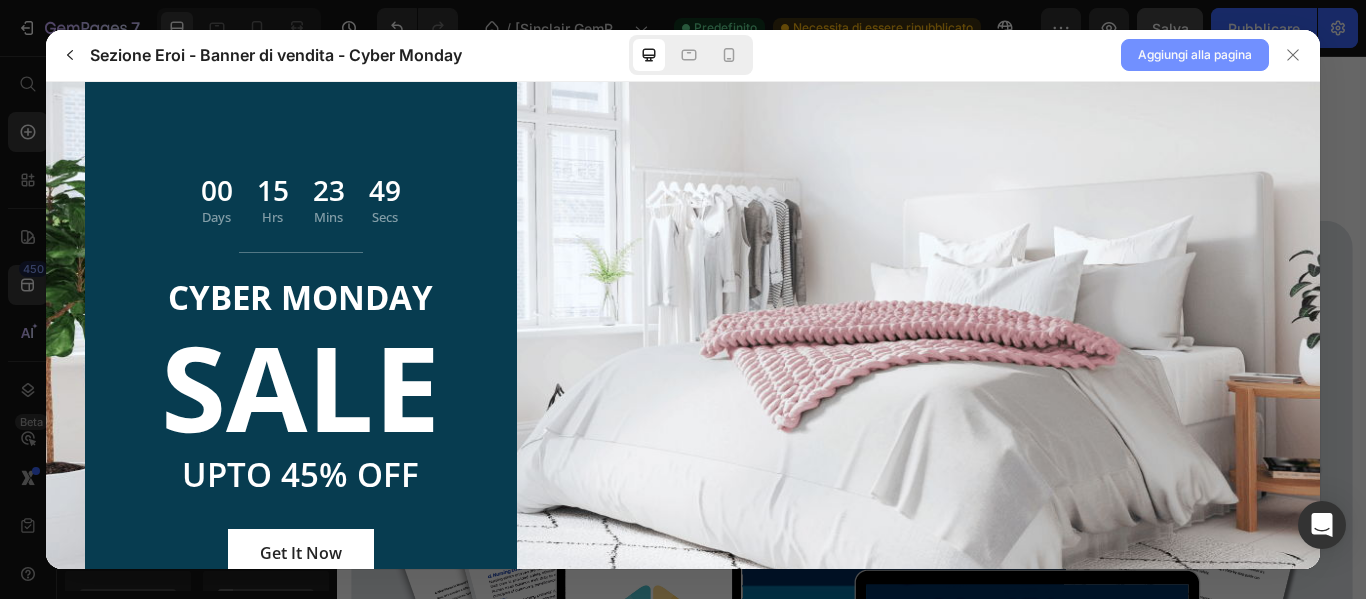 scroll, scrollTop: 0, scrollLeft: 0, axis: both 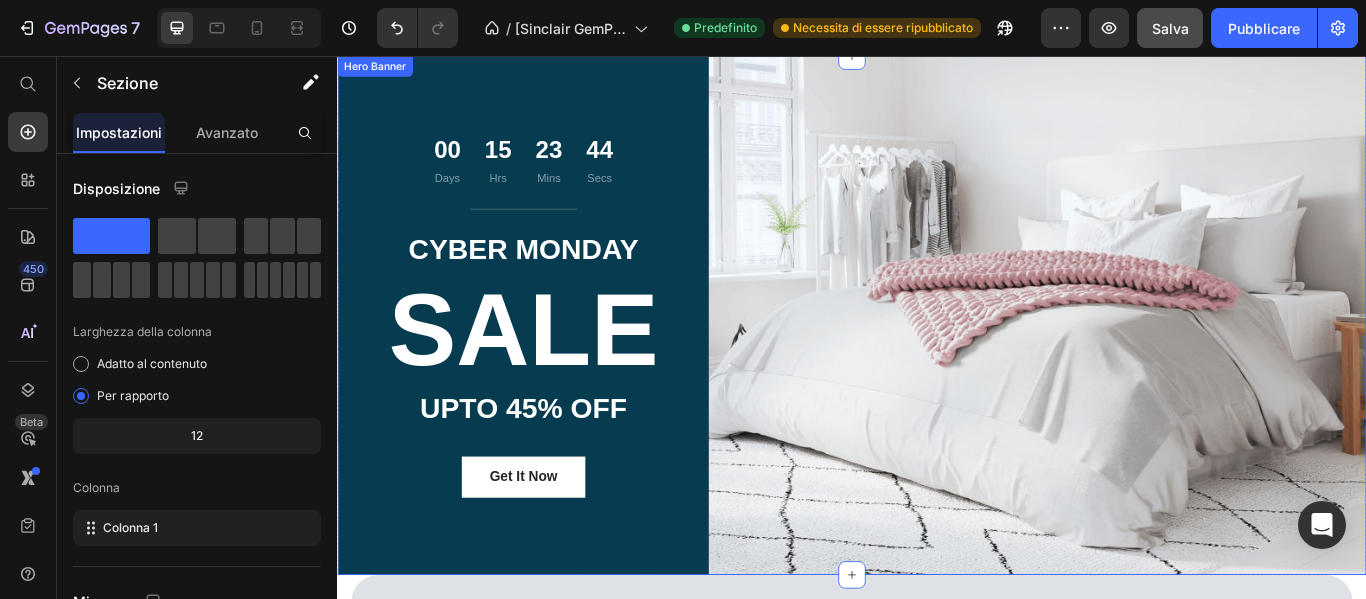 click on "00 Days 15 Hrs 23 Mins 44 Secs Countdown Timer                Title Line CYBER MONDAY Text block SALE Heading UPTO 45% OFF Text block Get It Now Button Row" at bounding box center (937, 358) 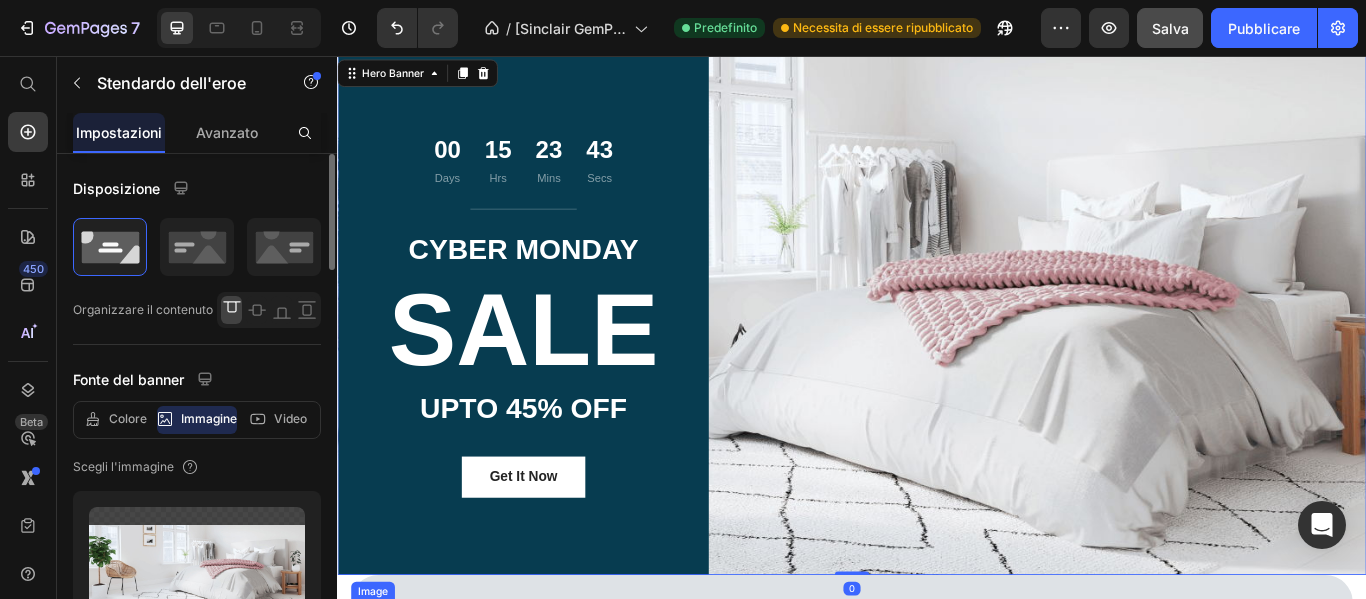 scroll, scrollTop: 892, scrollLeft: 0, axis: vertical 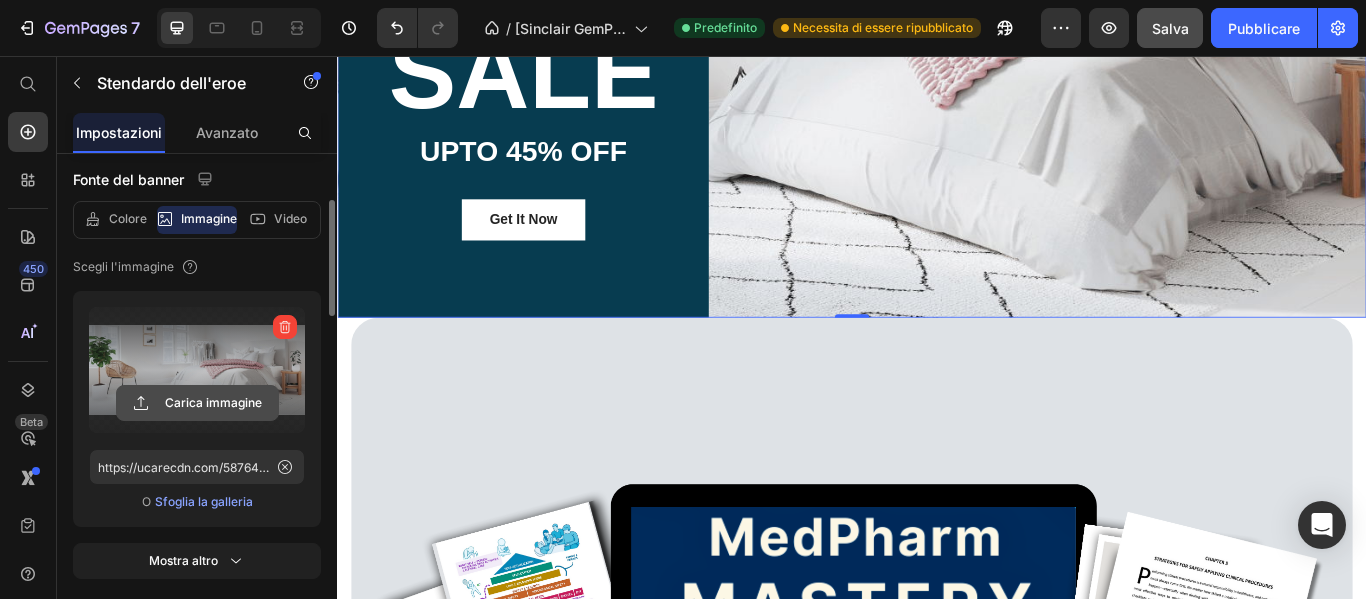 click 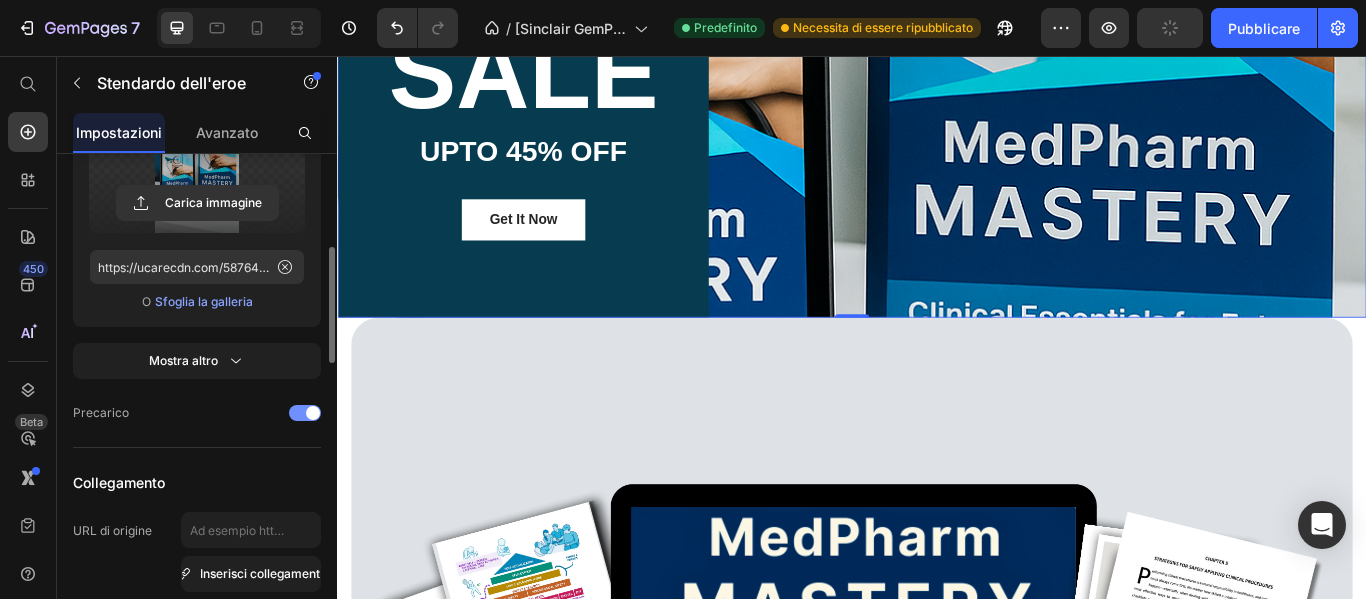 scroll, scrollTop: 700, scrollLeft: 0, axis: vertical 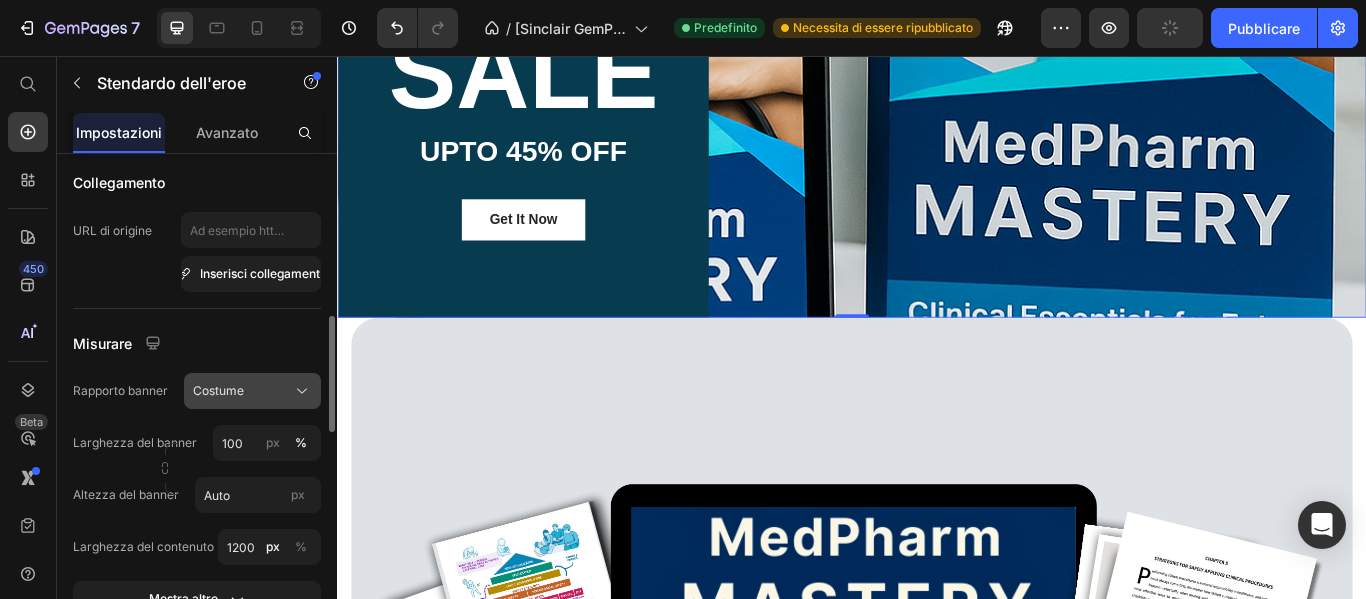click on "Costume" 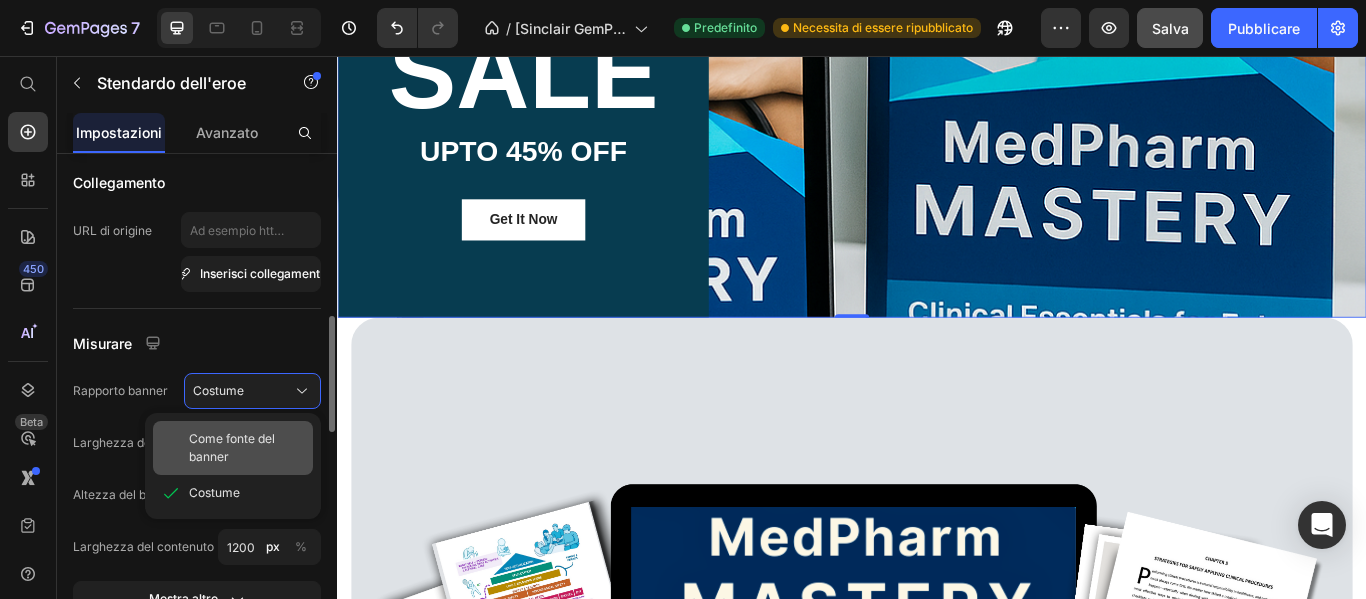 click on "Come fonte del banner" at bounding box center (232, 447) 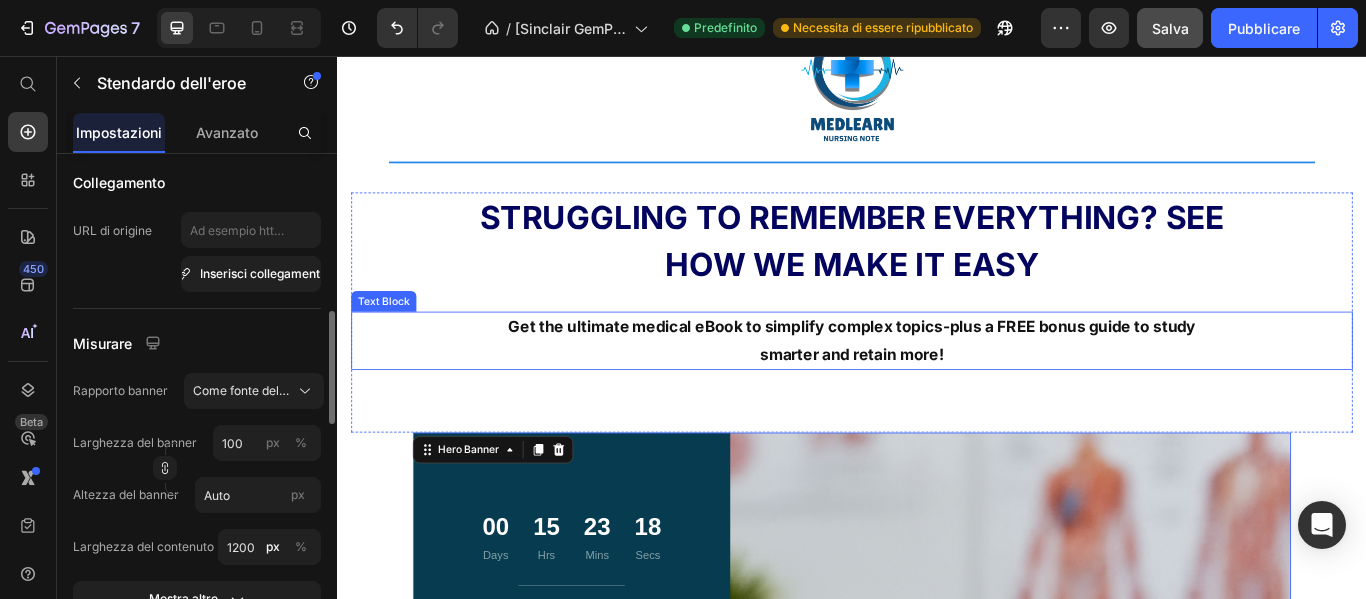 scroll, scrollTop: 92, scrollLeft: 0, axis: vertical 